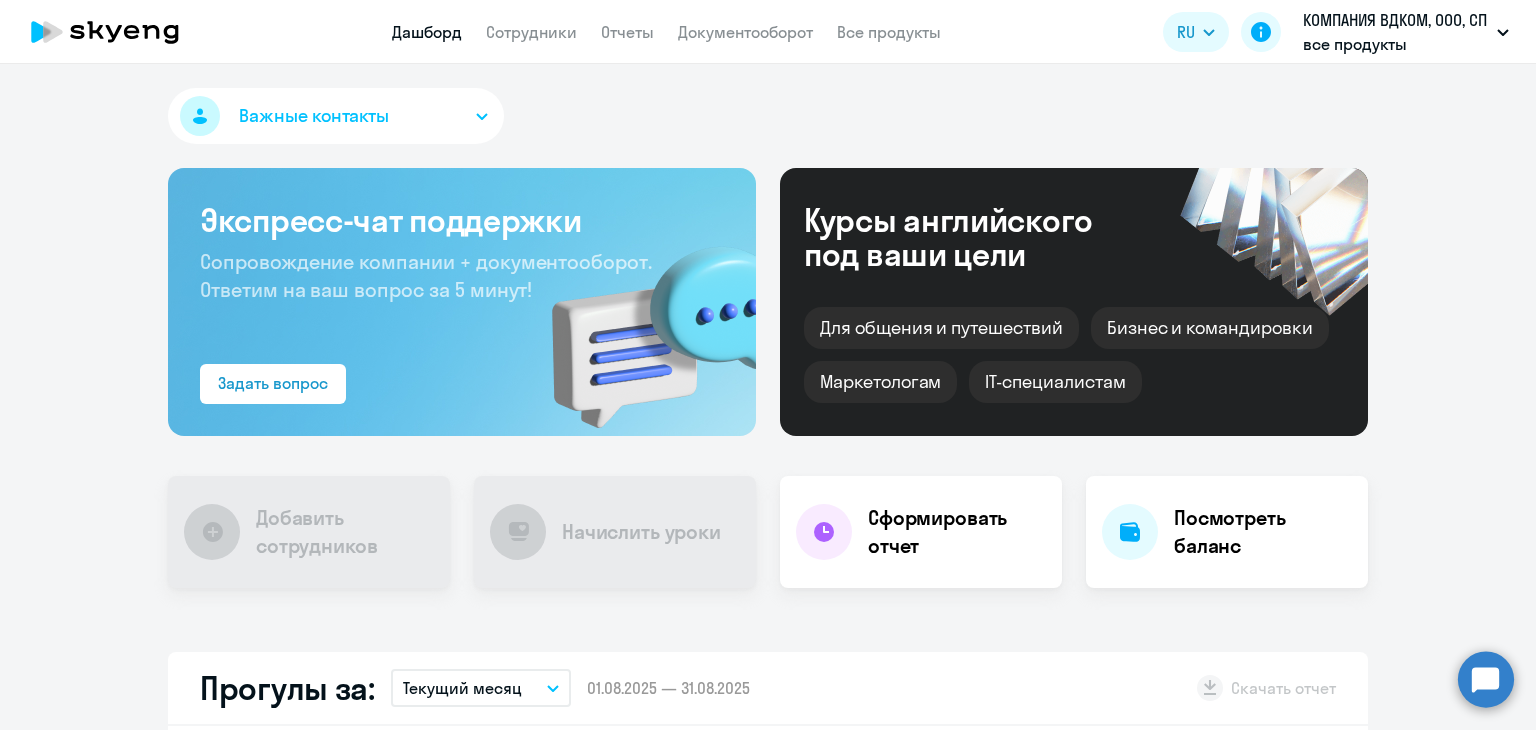 scroll, scrollTop: 0, scrollLeft: 0, axis: both 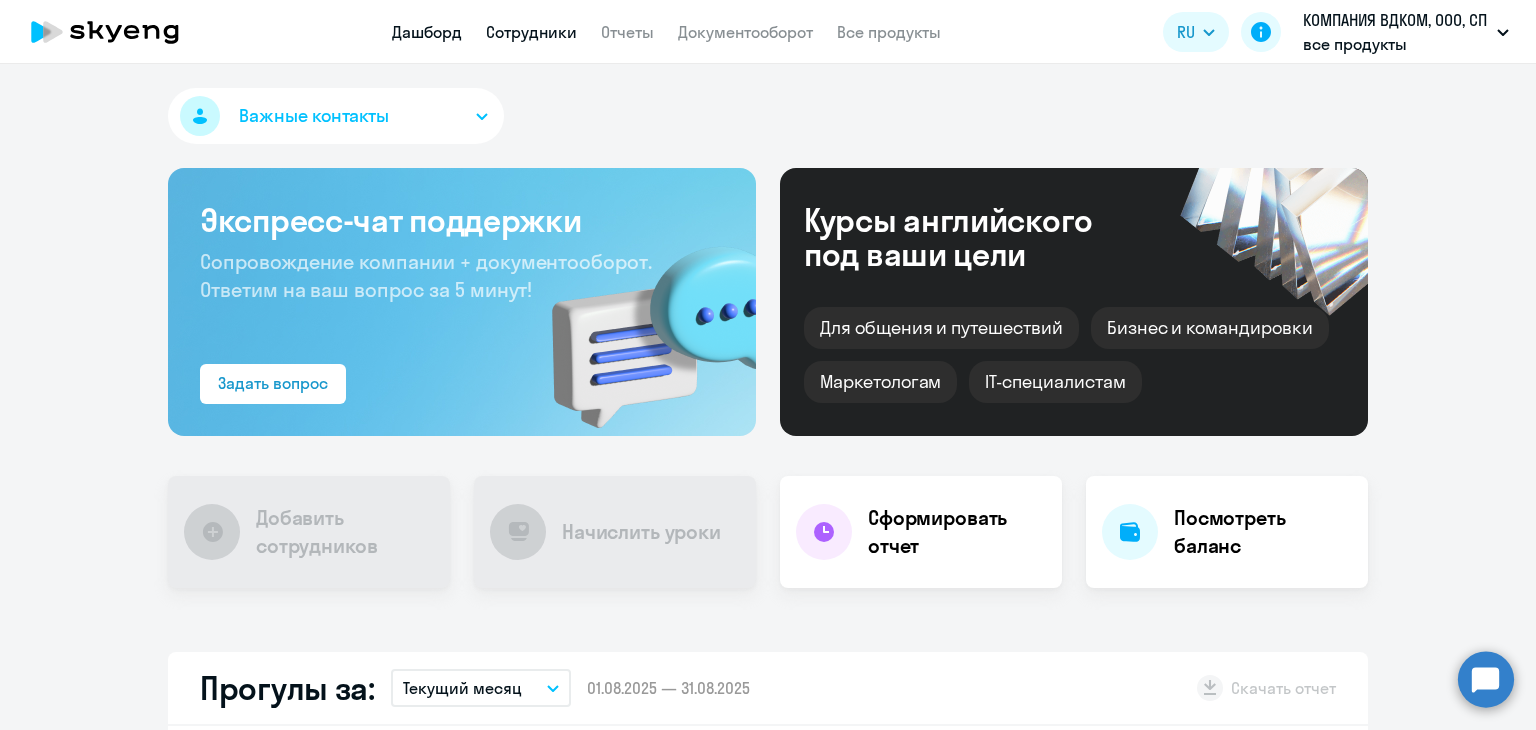 click on "Сотрудники" at bounding box center (531, 32) 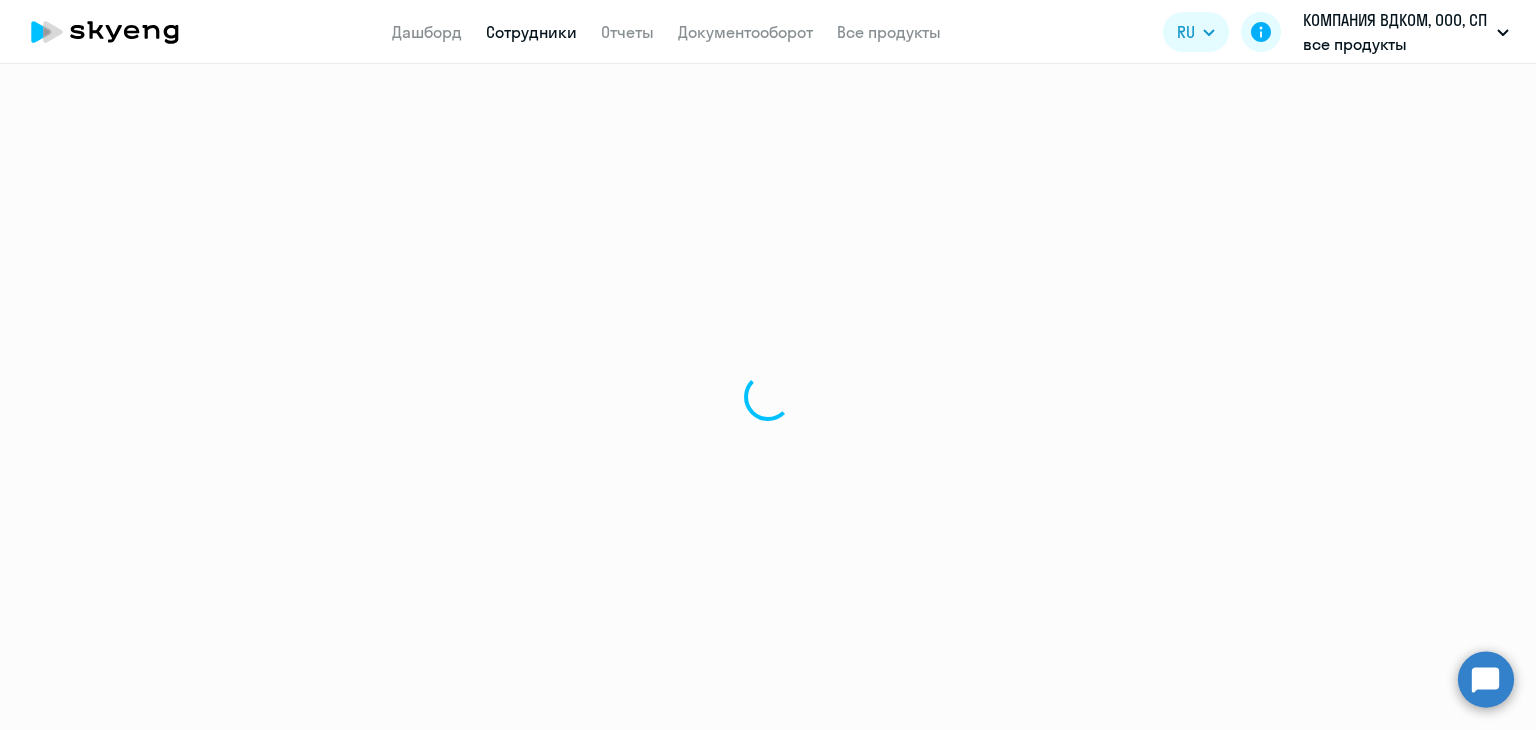 select on "30" 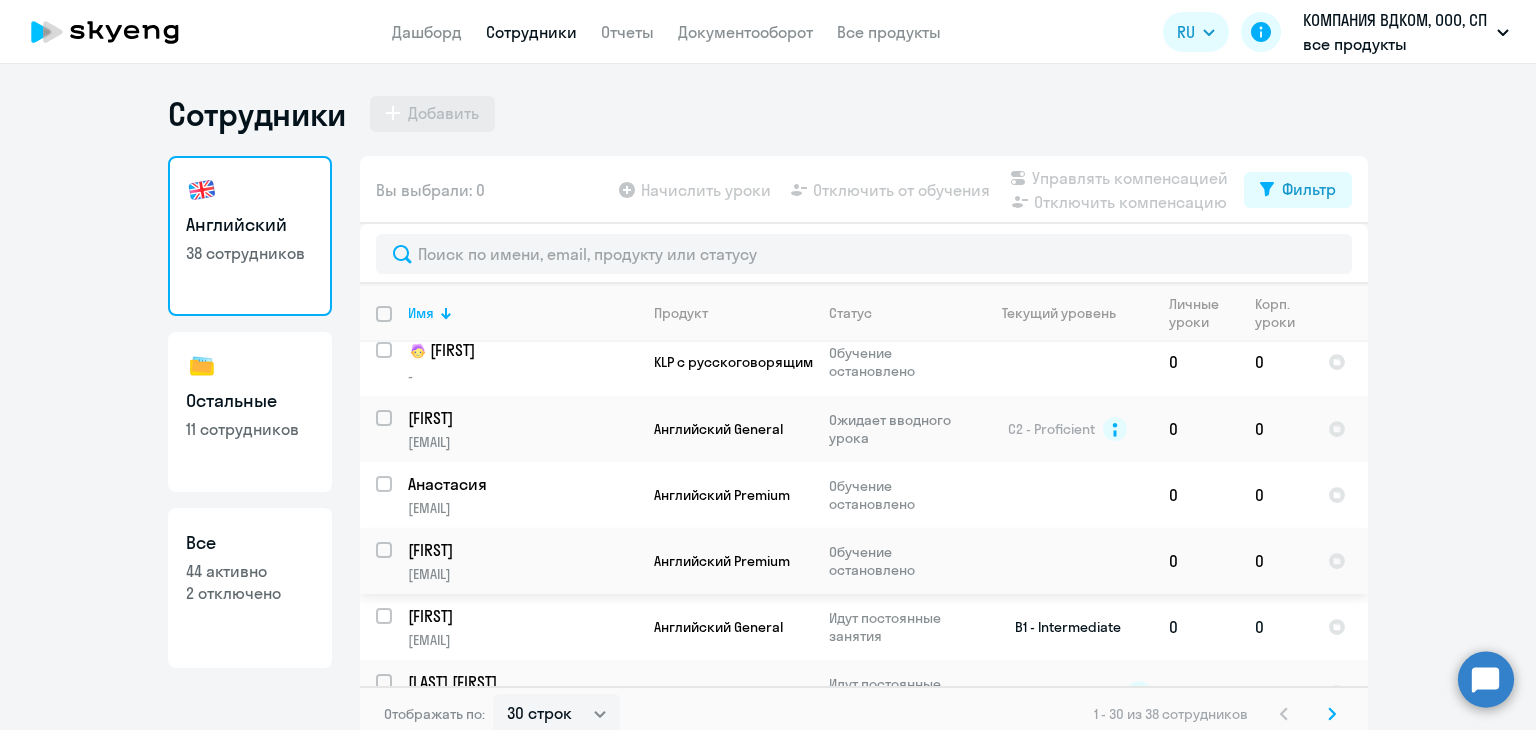scroll, scrollTop: 2128, scrollLeft: 0, axis: vertical 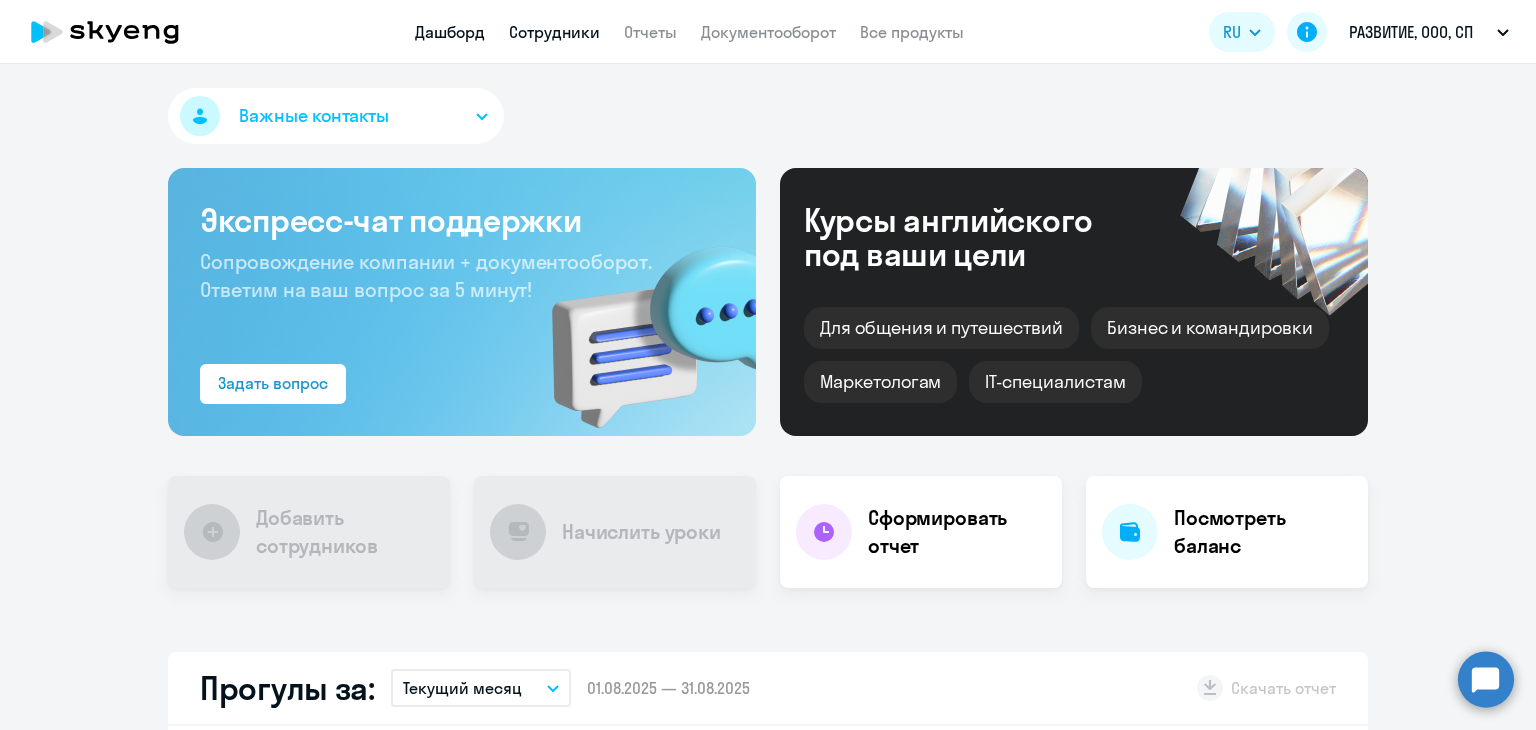 click on "Сотрудники" at bounding box center [554, 32] 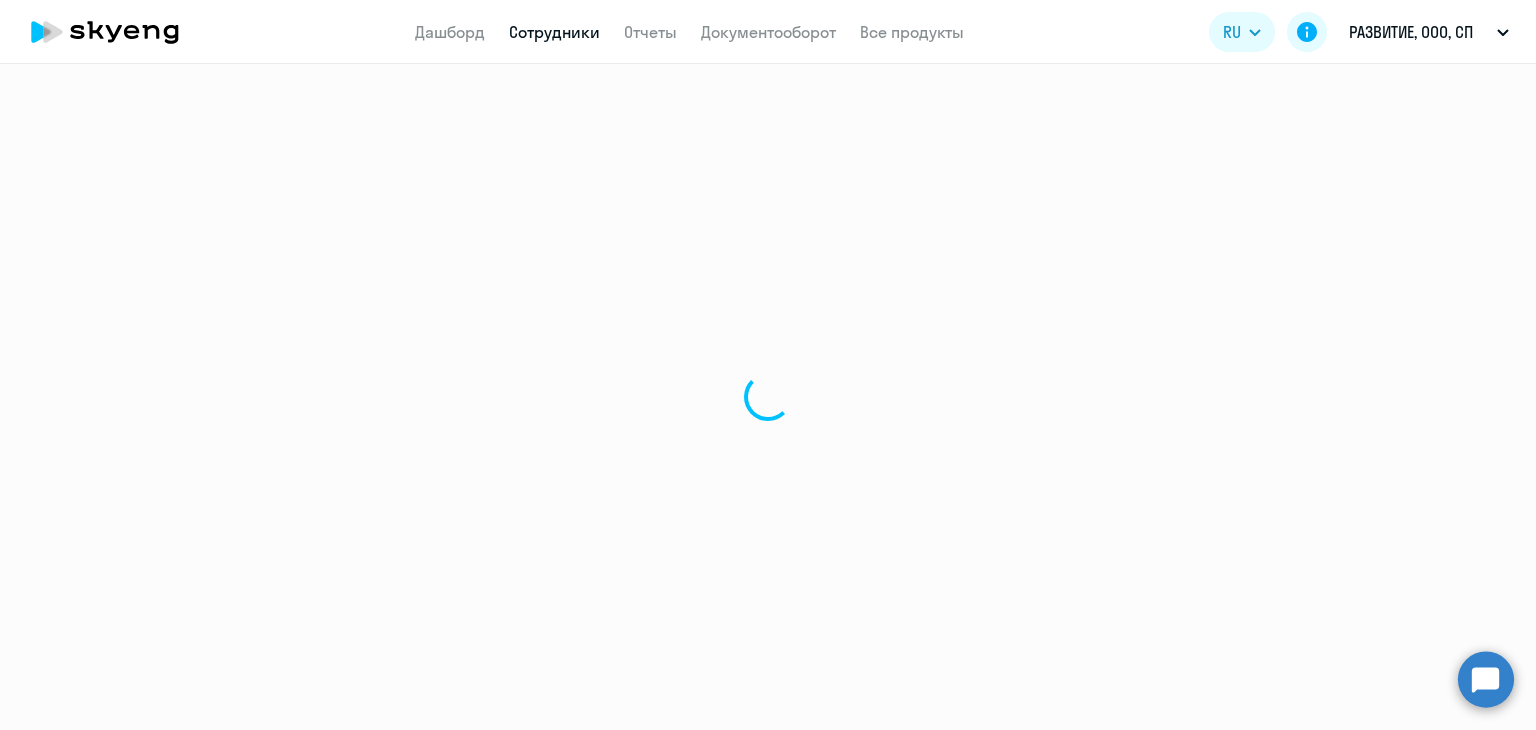 select on "30" 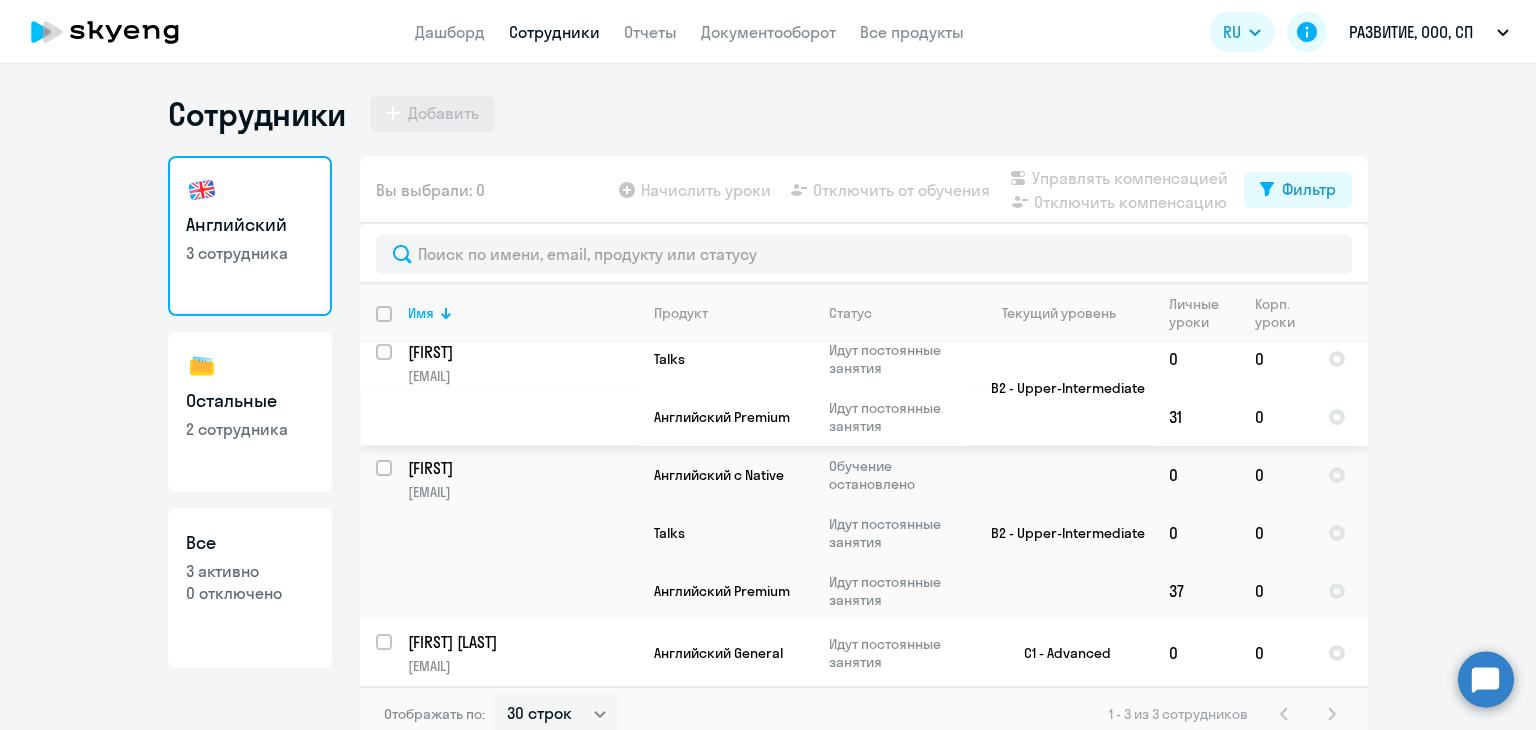 scroll, scrollTop: 16, scrollLeft: 0, axis: vertical 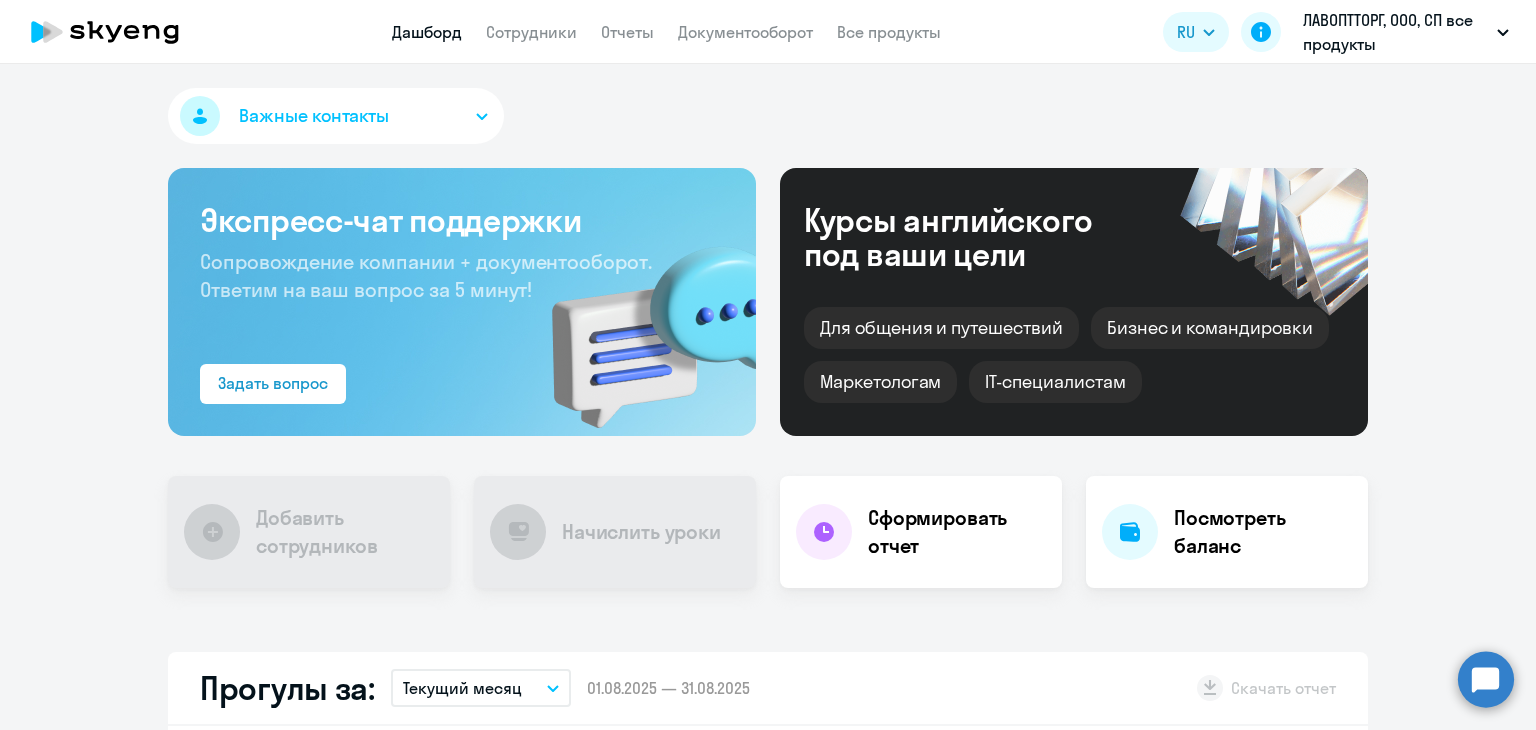 select on "30" 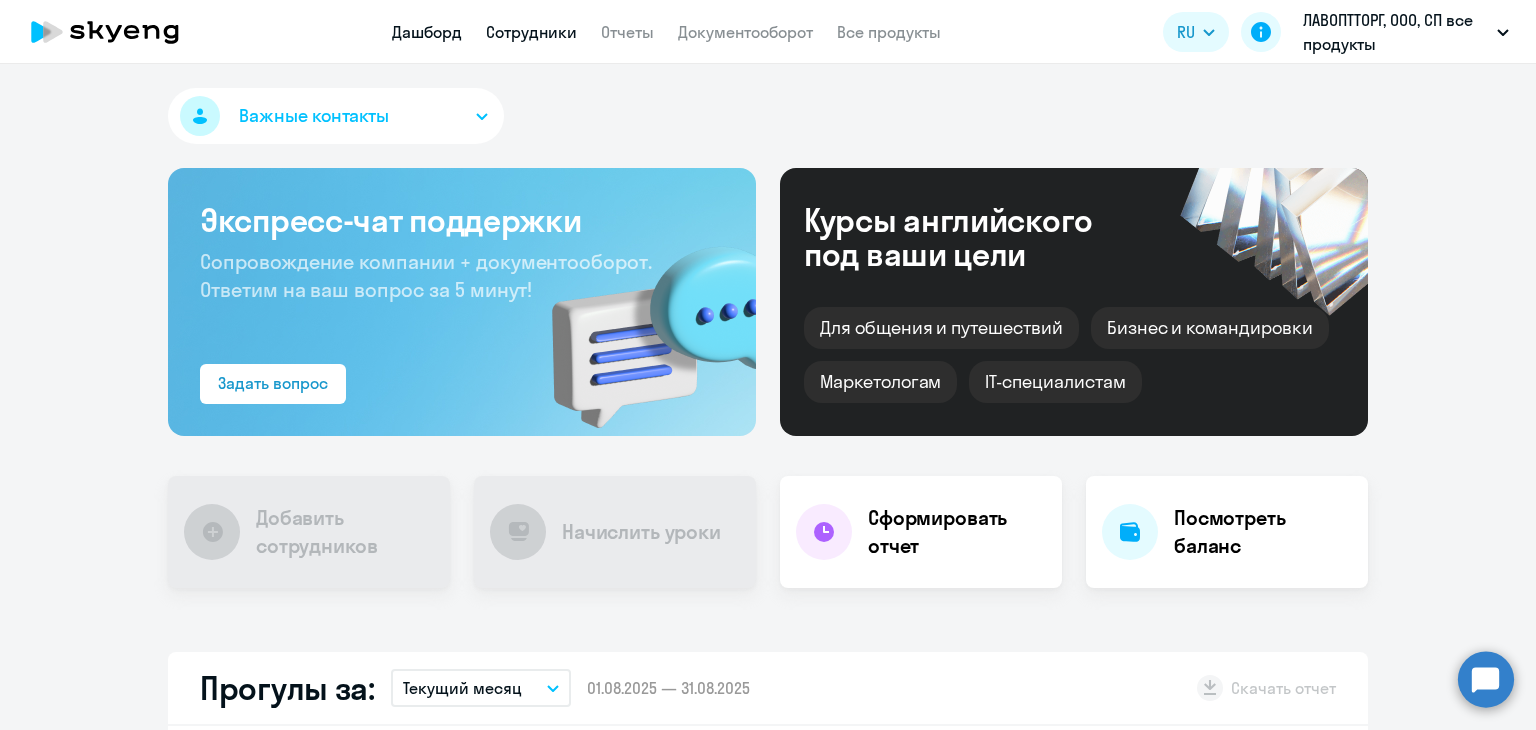 click on "Сотрудники" at bounding box center [531, 32] 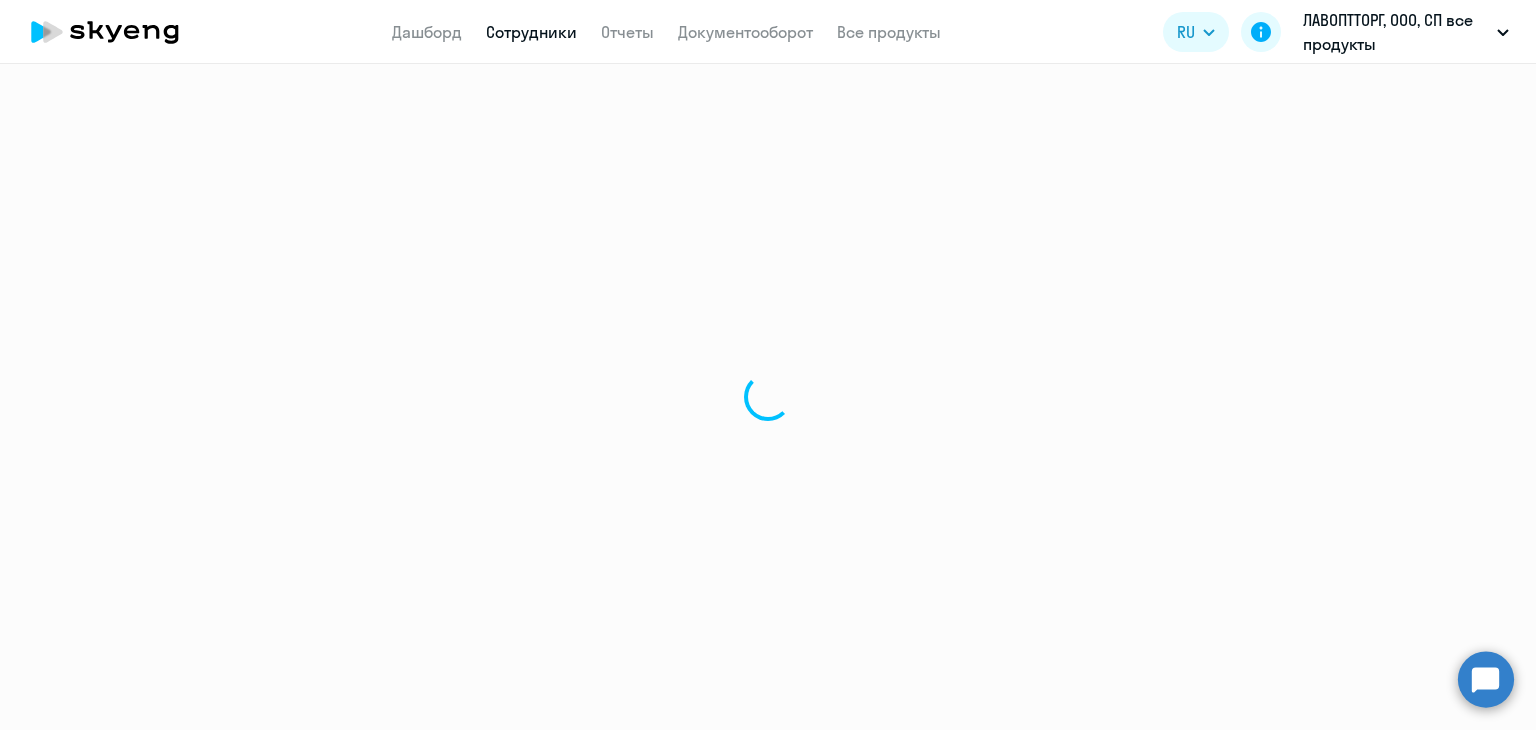 select on "30" 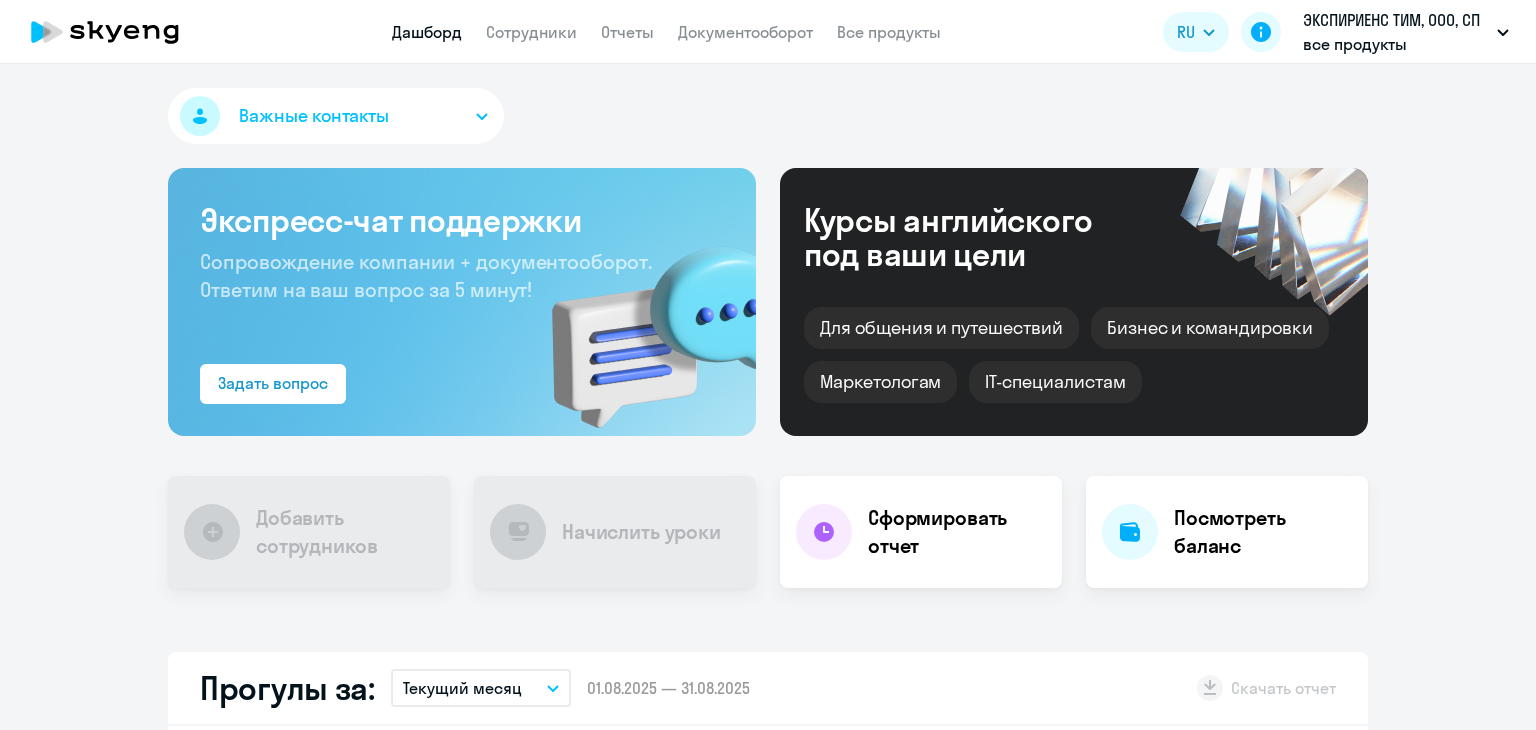 scroll, scrollTop: 0, scrollLeft: 0, axis: both 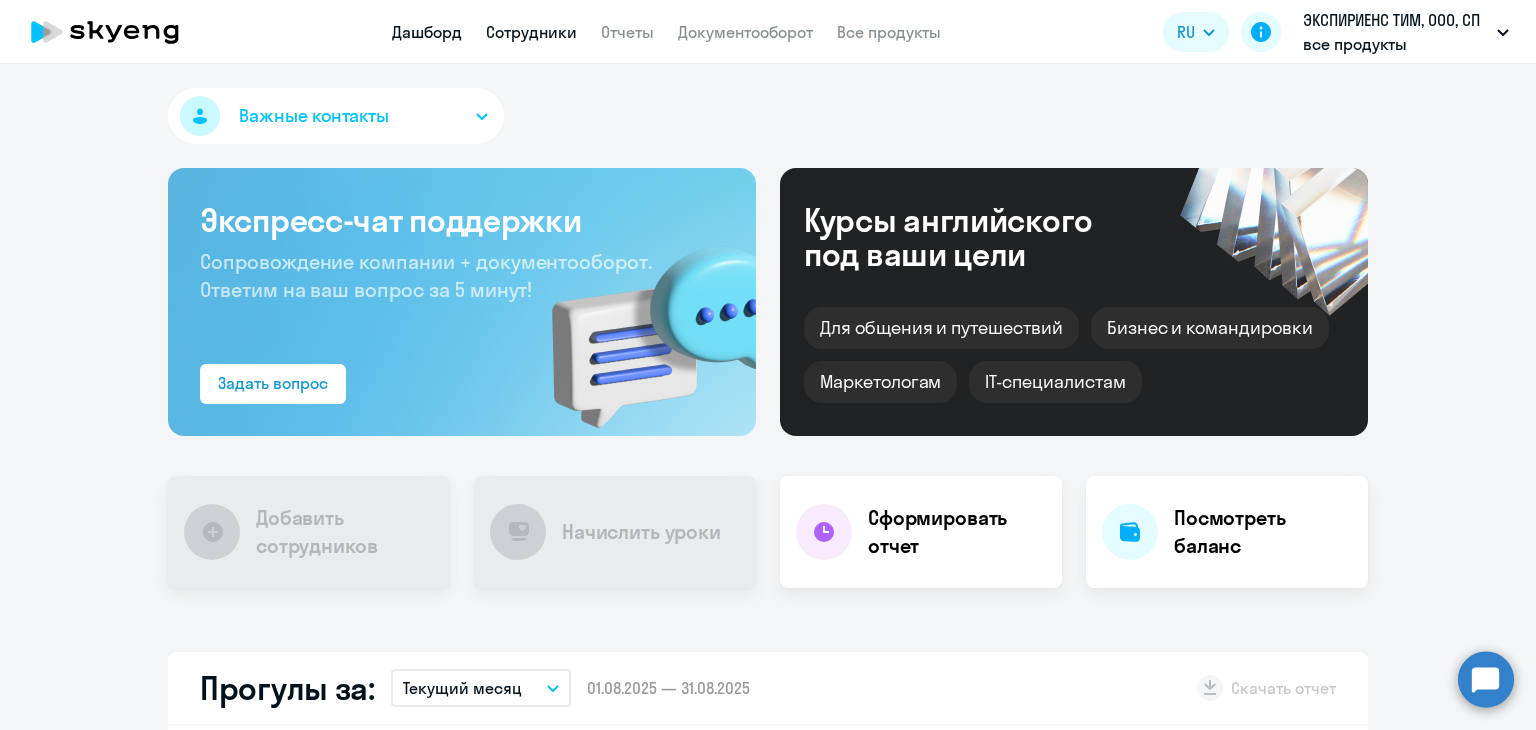 click on "Сотрудники" at bounding box center [531, 32] 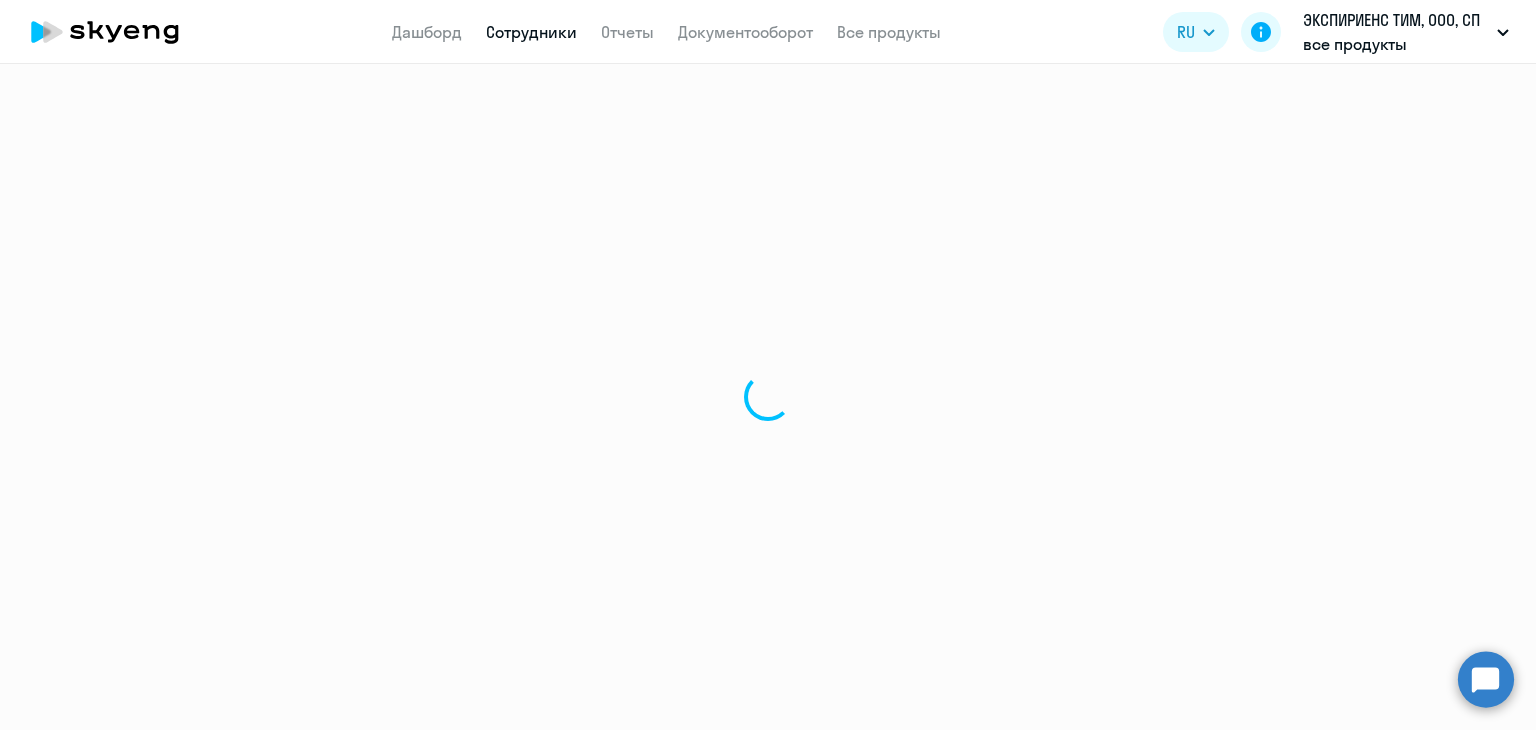 select on "30" 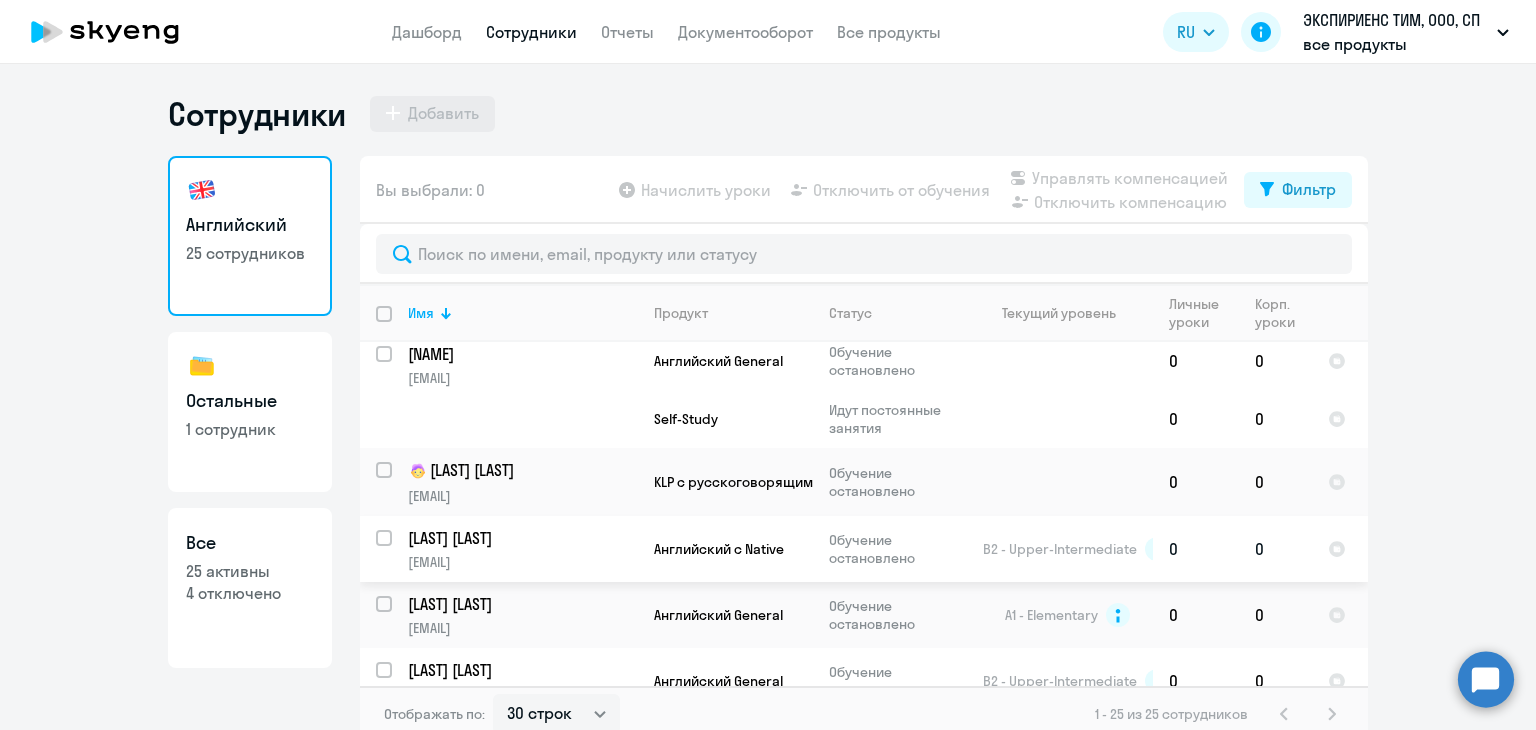 scroll, scrollTop: 984, scrollLeft: 0, axis: vertical 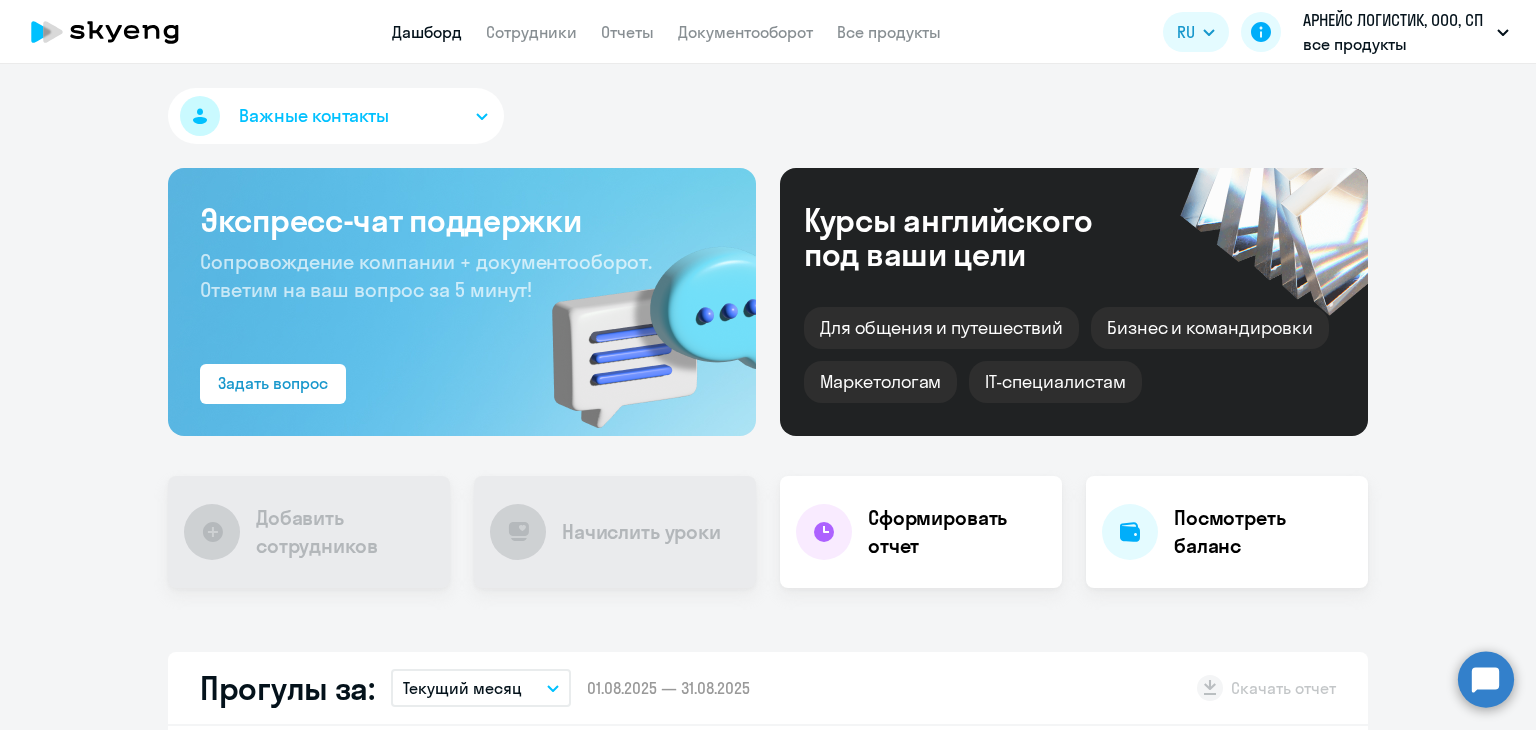 select on "30" 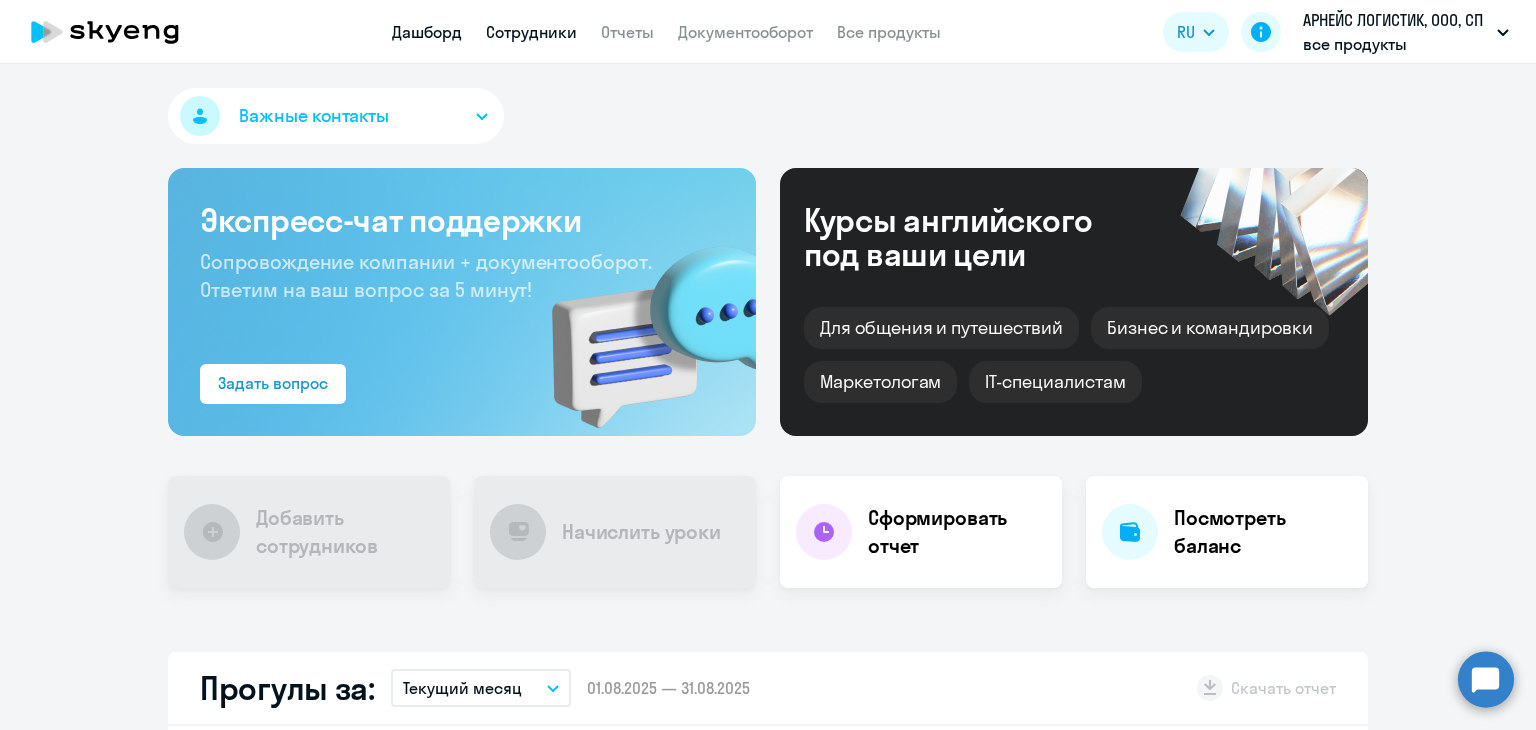 click on "Сотрудники" at bounding box center (531, 32) 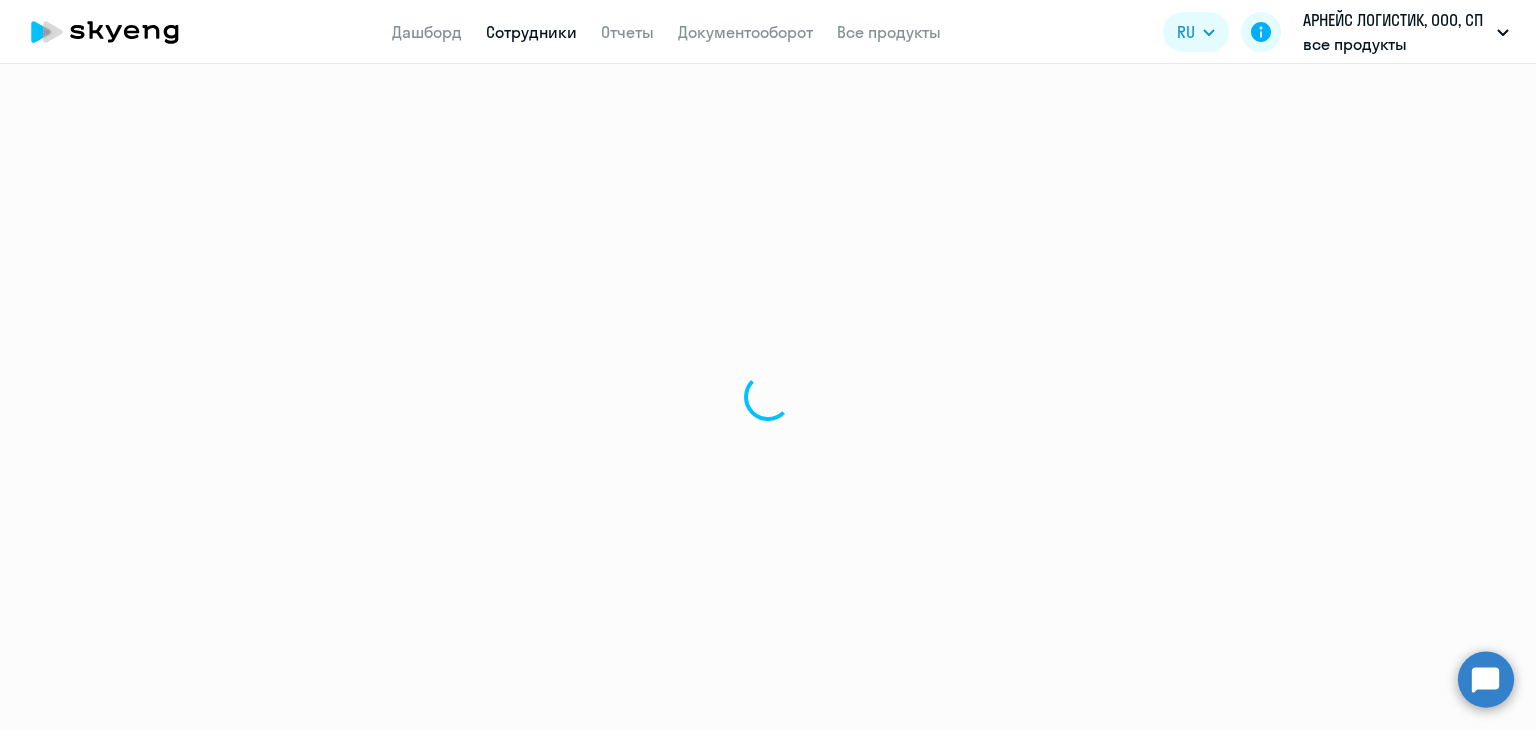 select on "30" 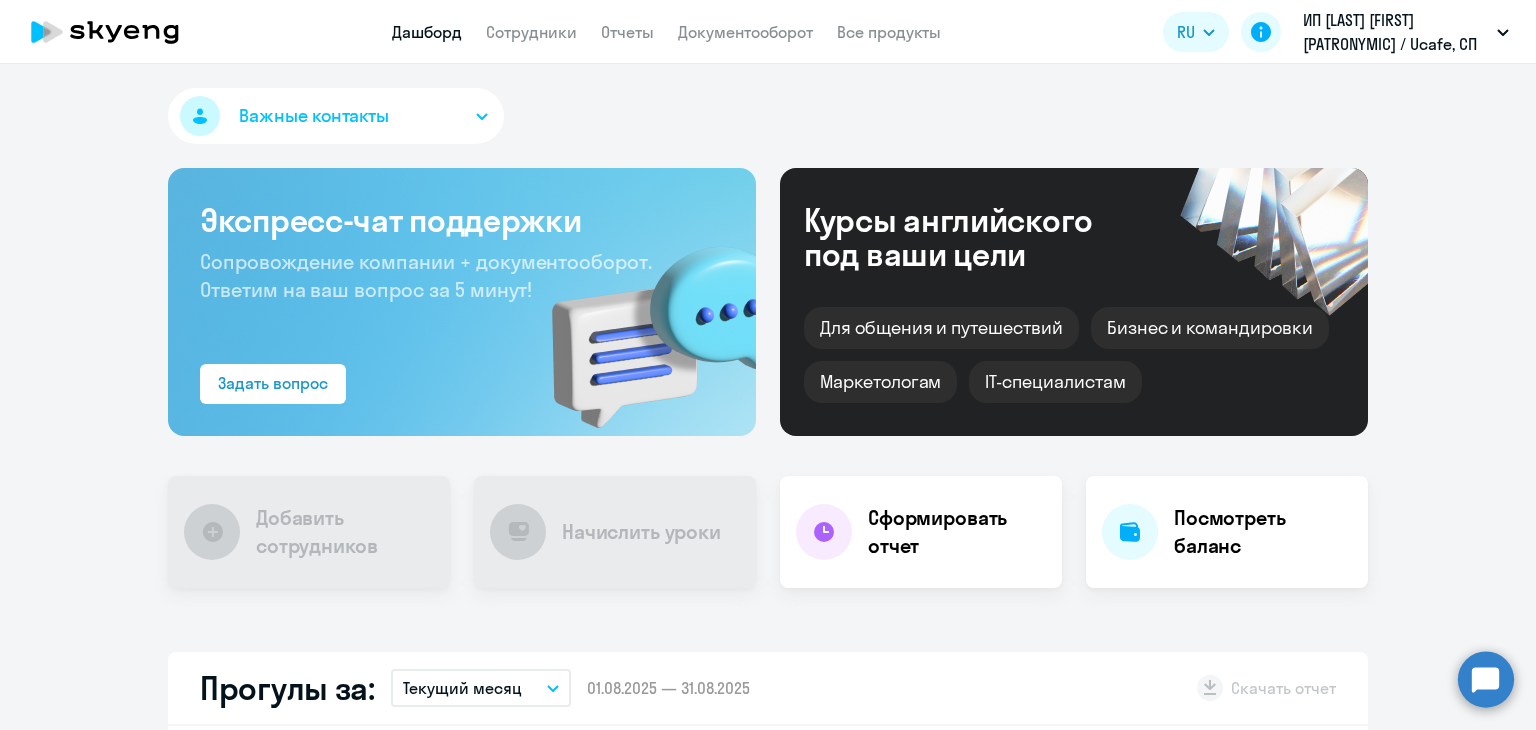 scroll, scrollTop: 0, scrollLeft: 0, axis: both 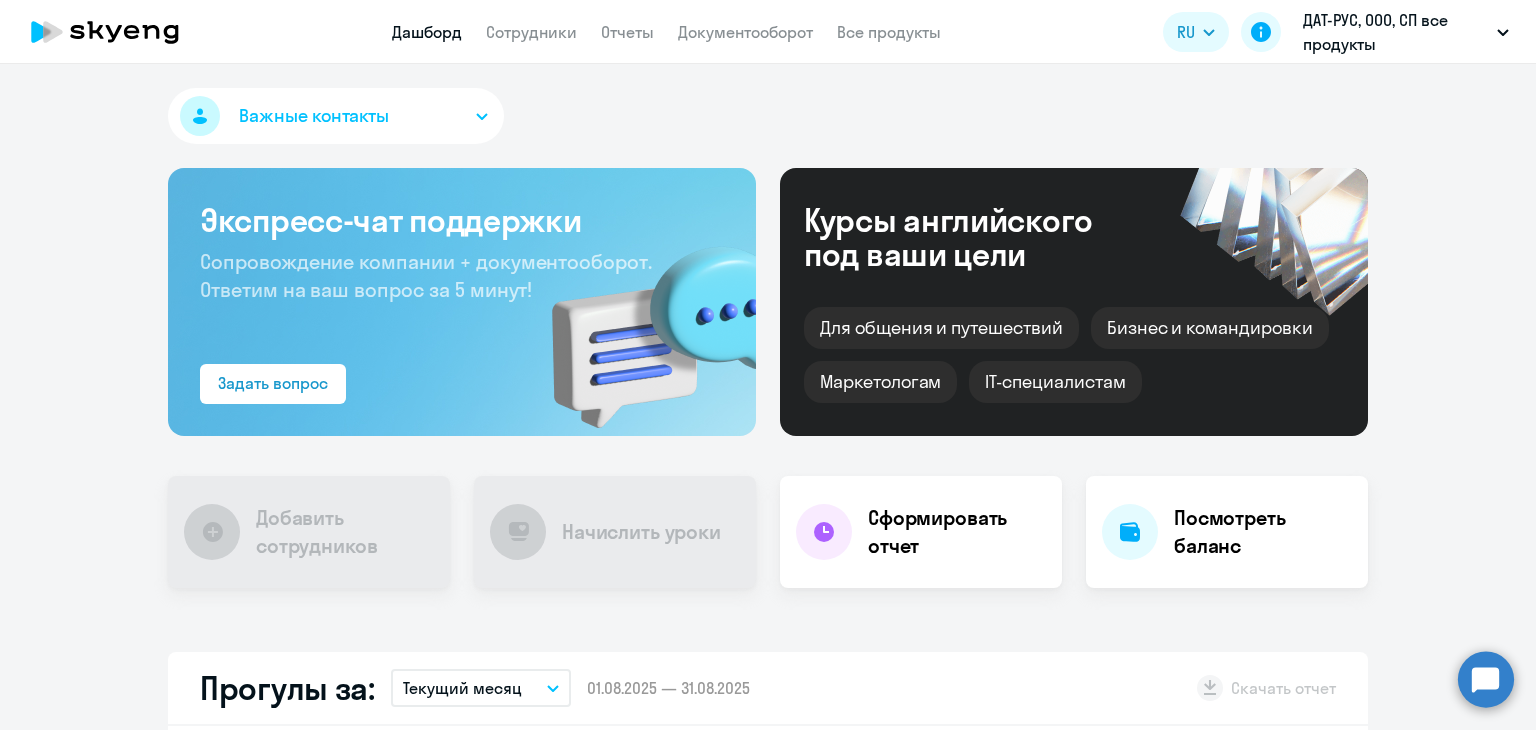 click on "Дашборд
Сотрудники
Отчеты
Документооборот
Все продукты
Дашборд Сотрудники Отчеты Документооборот Все продукты  RU
ДАТ-РУС, ООО, СП все продукты" at bounding box center (768, 32) 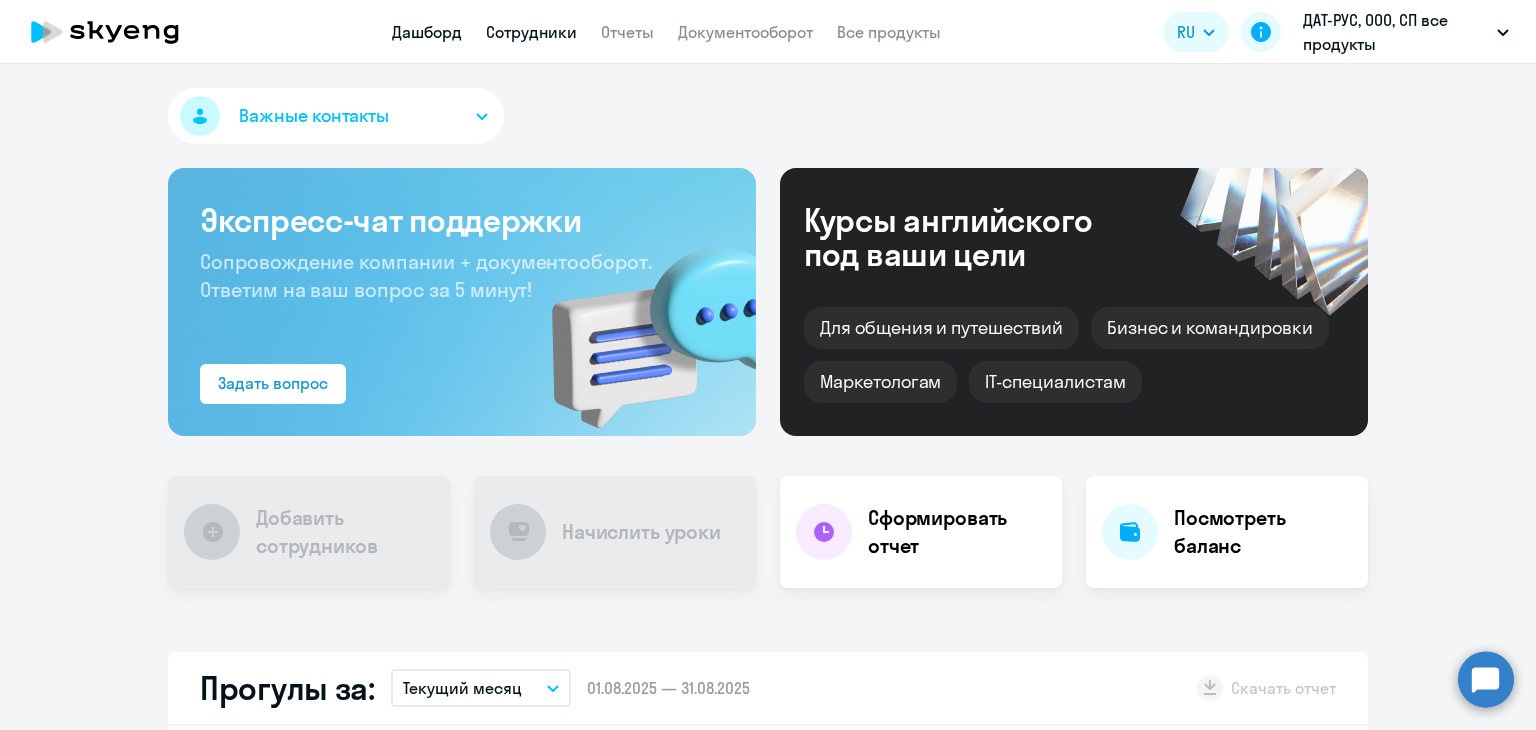click on "Сотрудники" at bounding box center (531, 32) 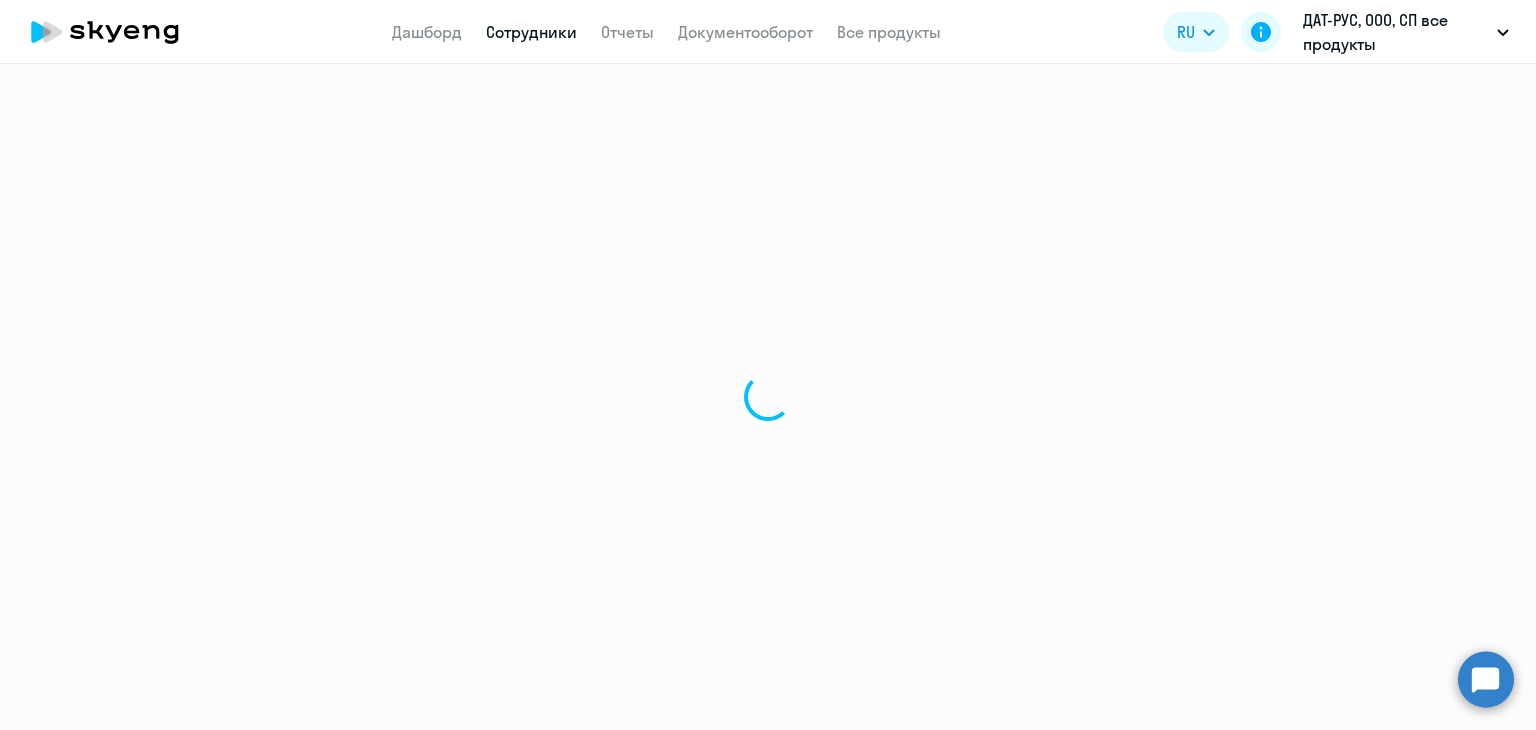 select on "30" 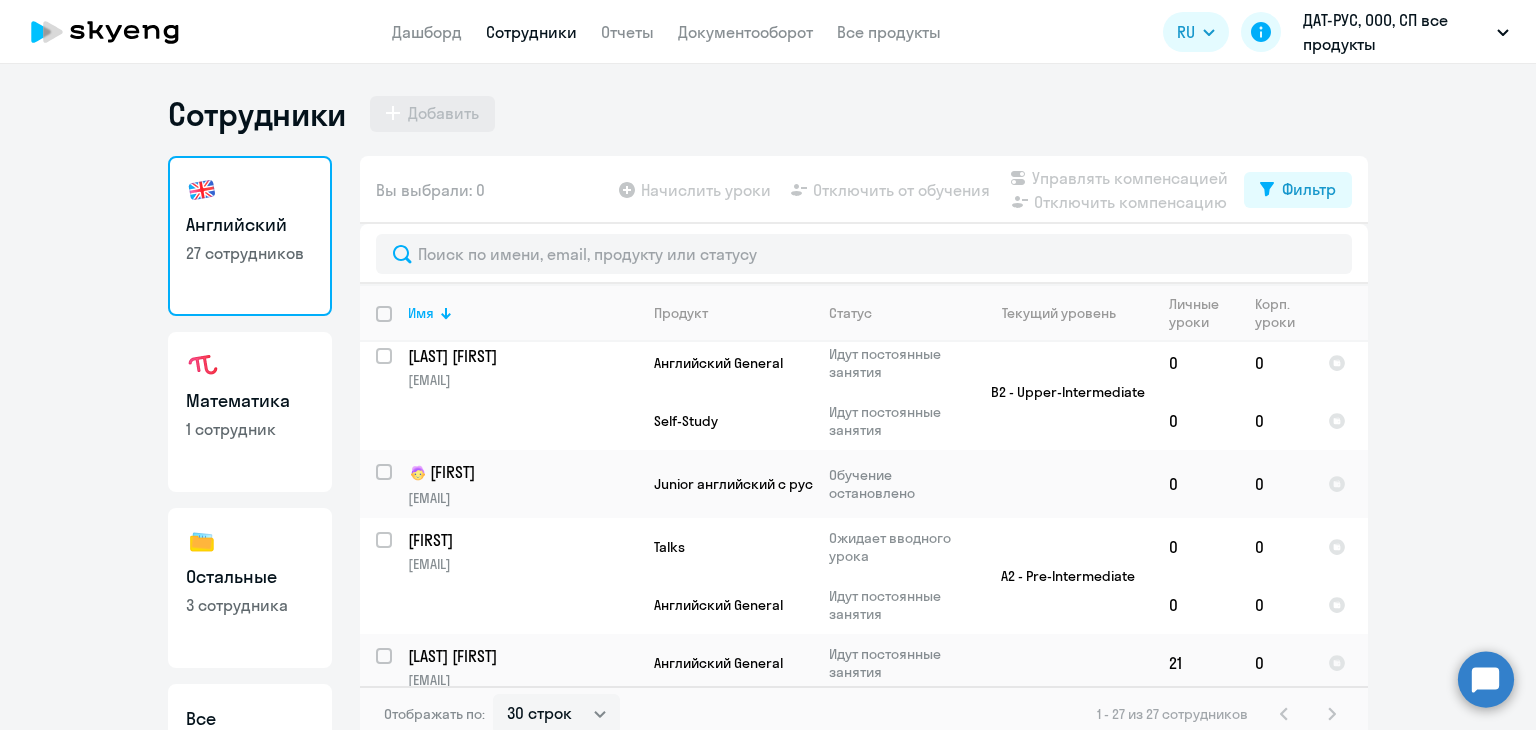 scroll, scrollTop: 1991, scrollLeft: 0, axis: vertical 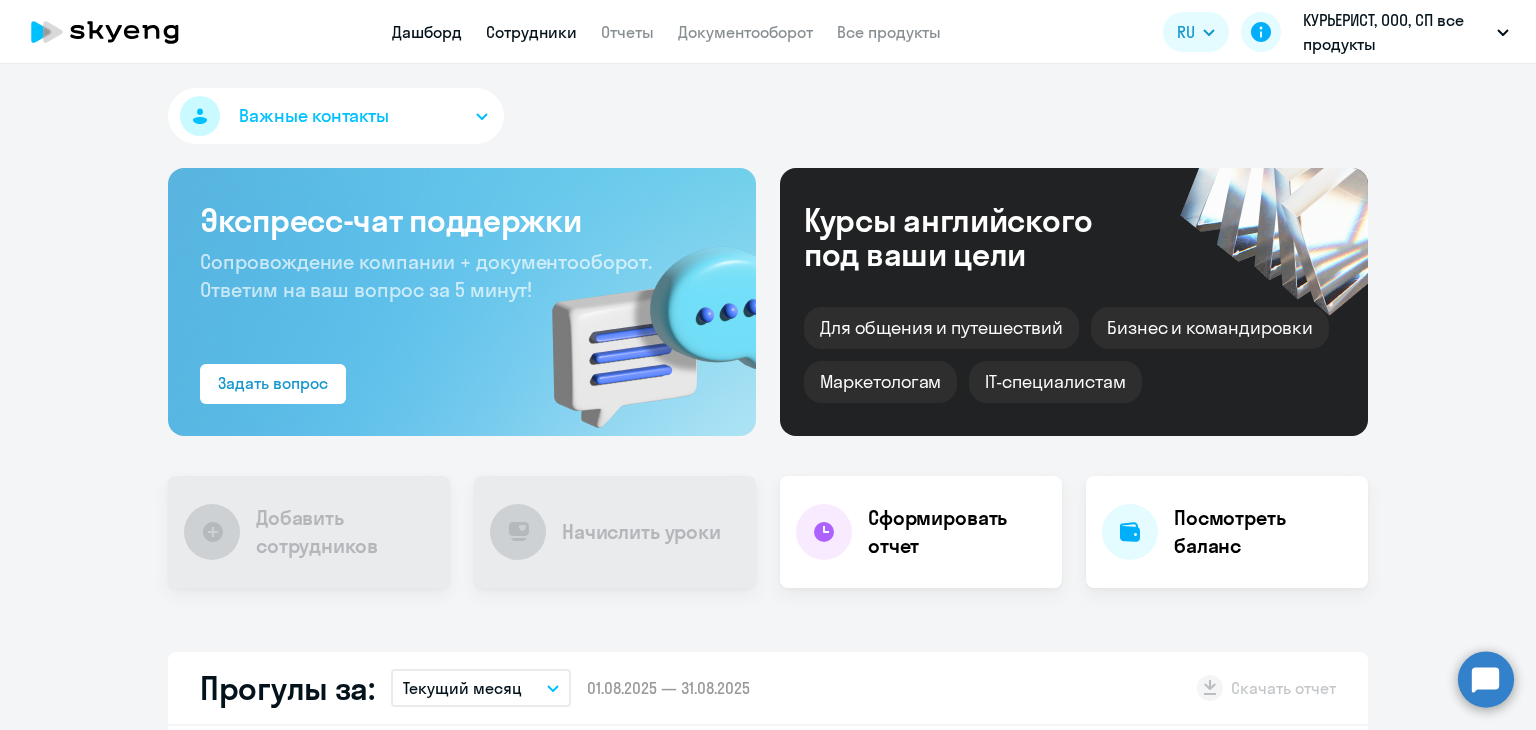 click on "Сотрудники" at bounding box center (531, 32) 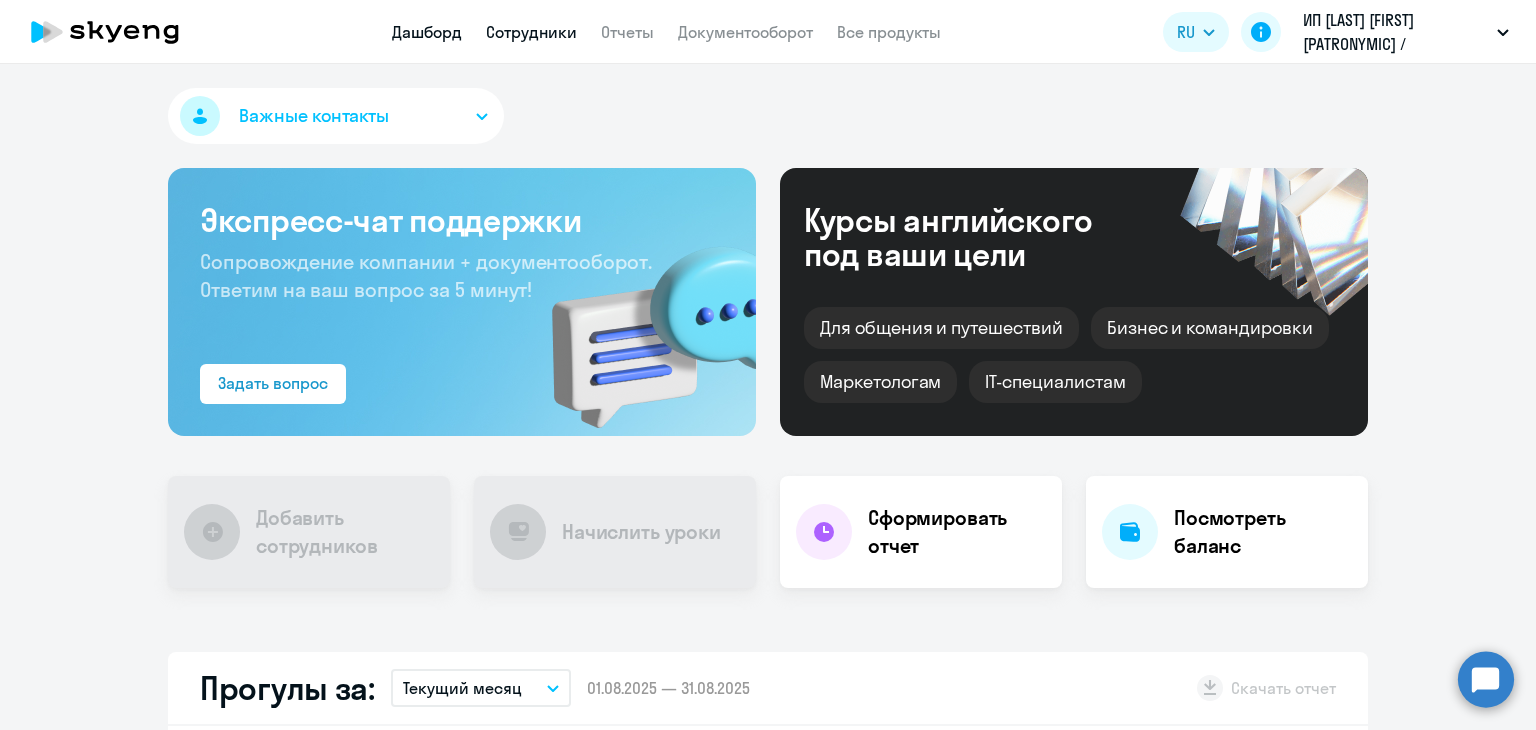 scroll, scrollTop: 0, scrollLeft: 0, axis: both 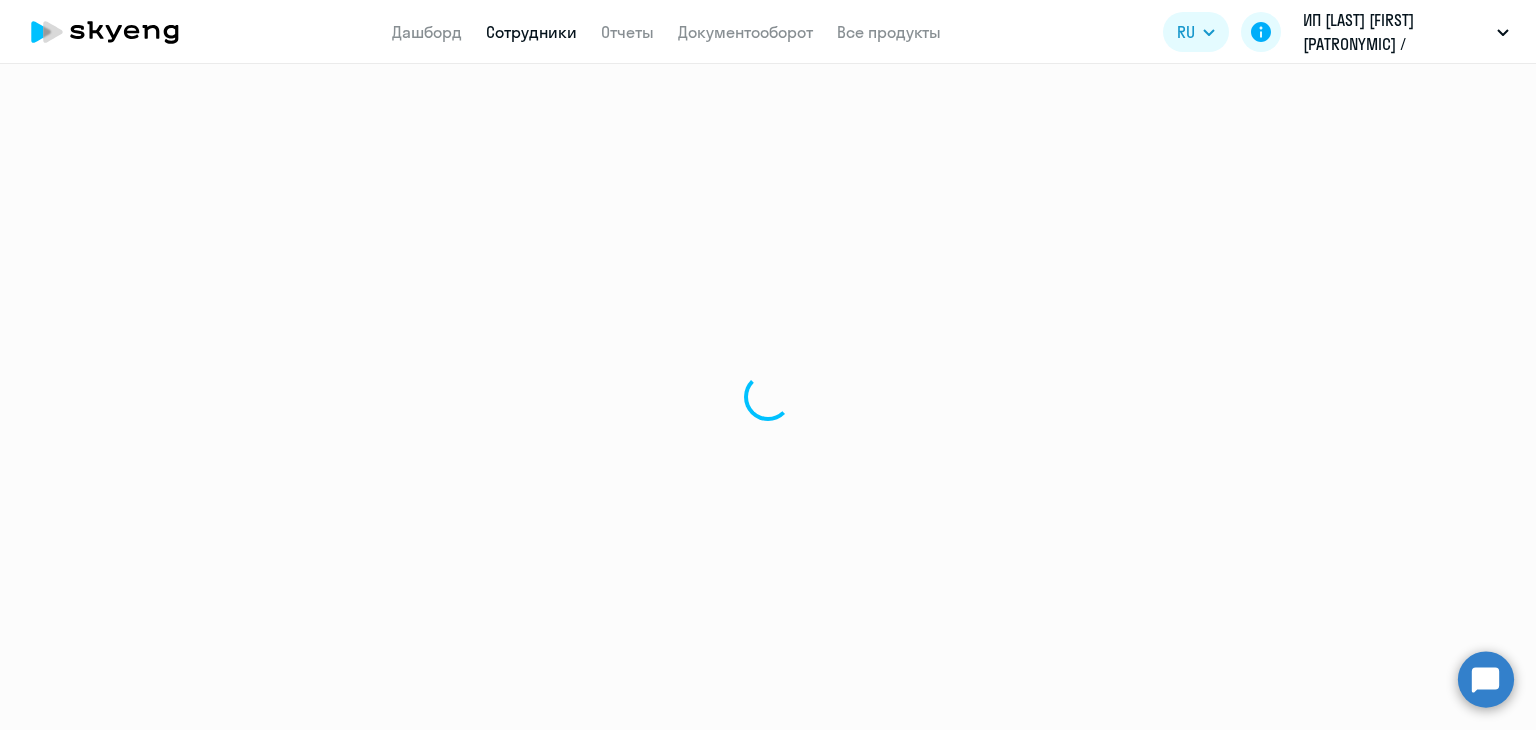 select on "30" 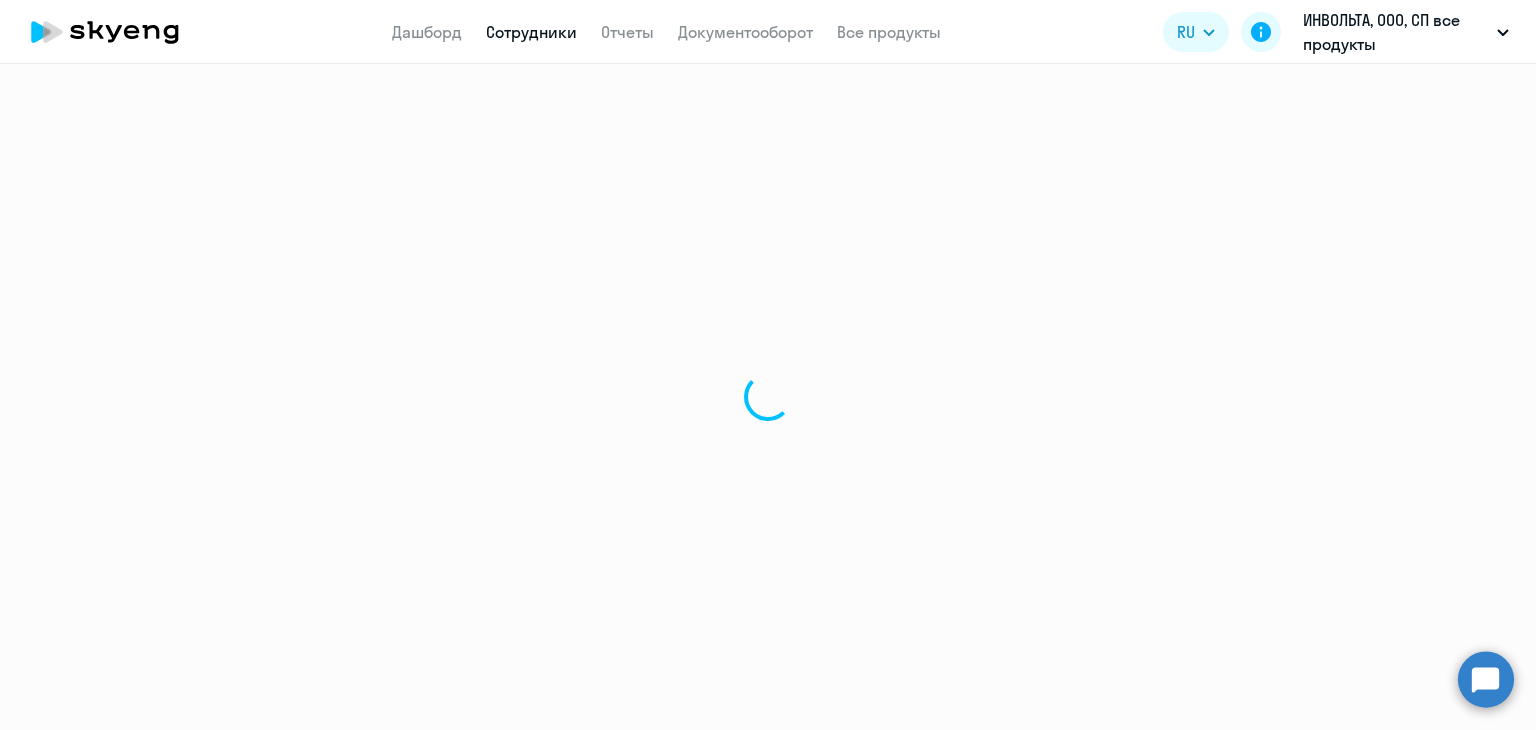 scroll, scrollTop: 0, scrollLeft: 0, axis: both 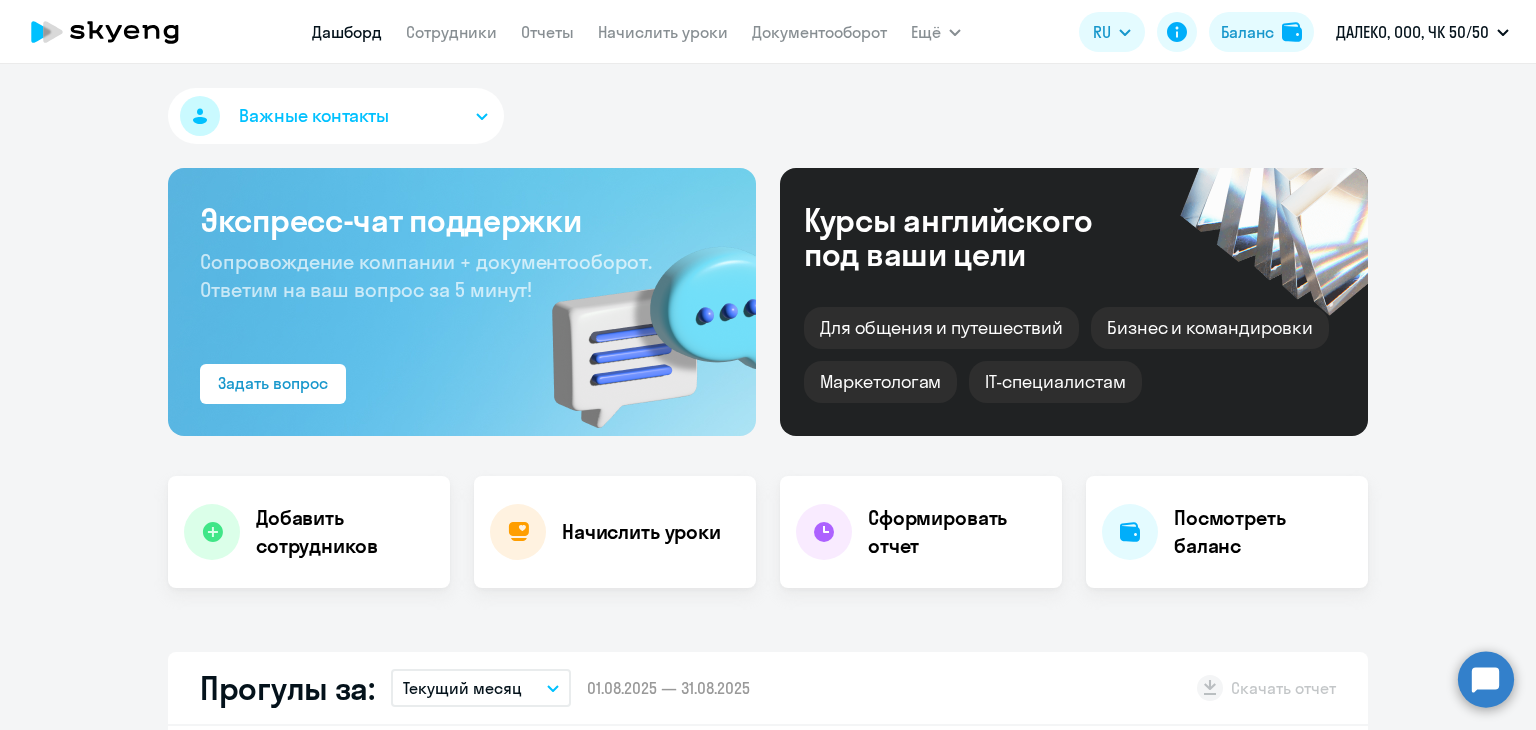 select on "30" 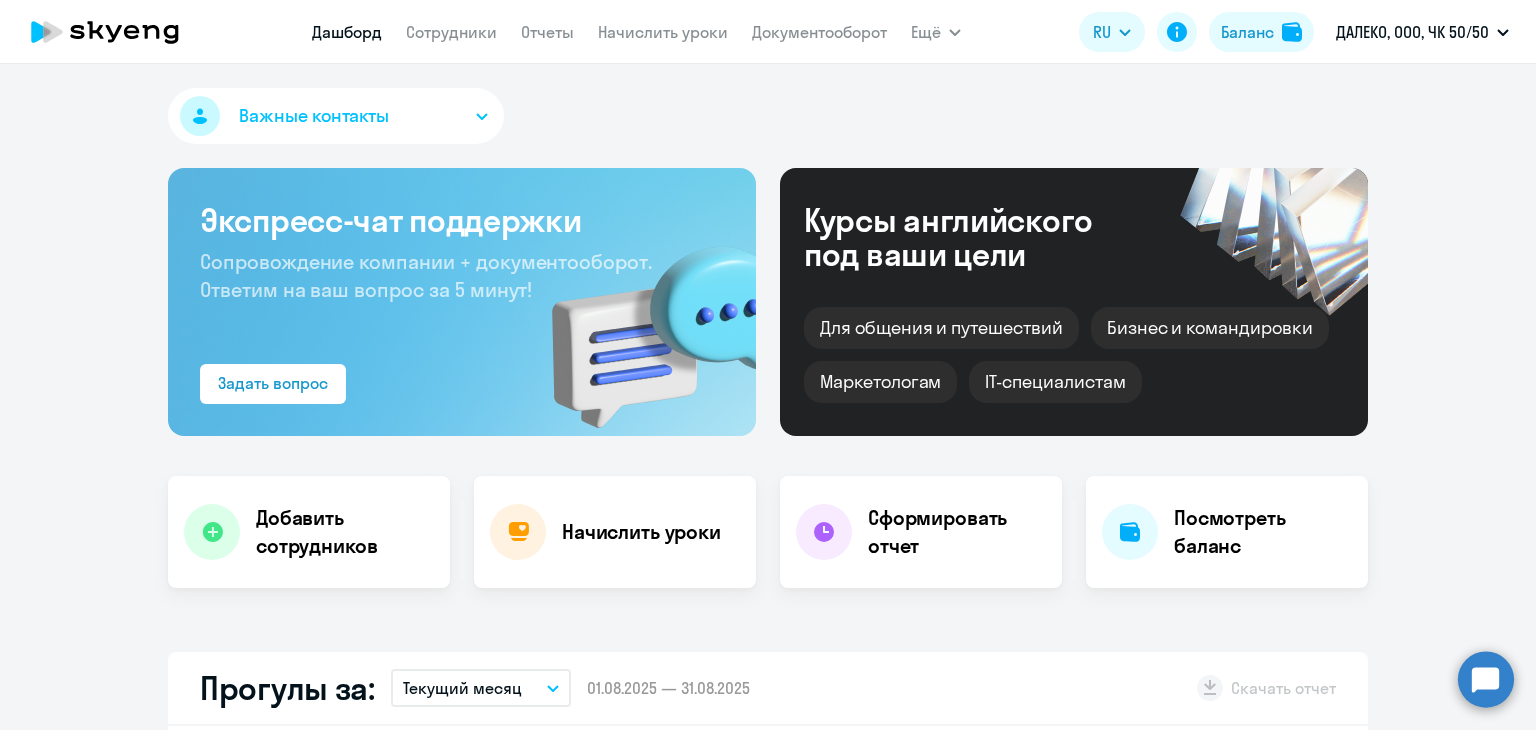 click on "Дашборд
Сотрудники
Отчеты
Начислить уроки
Документооборот" 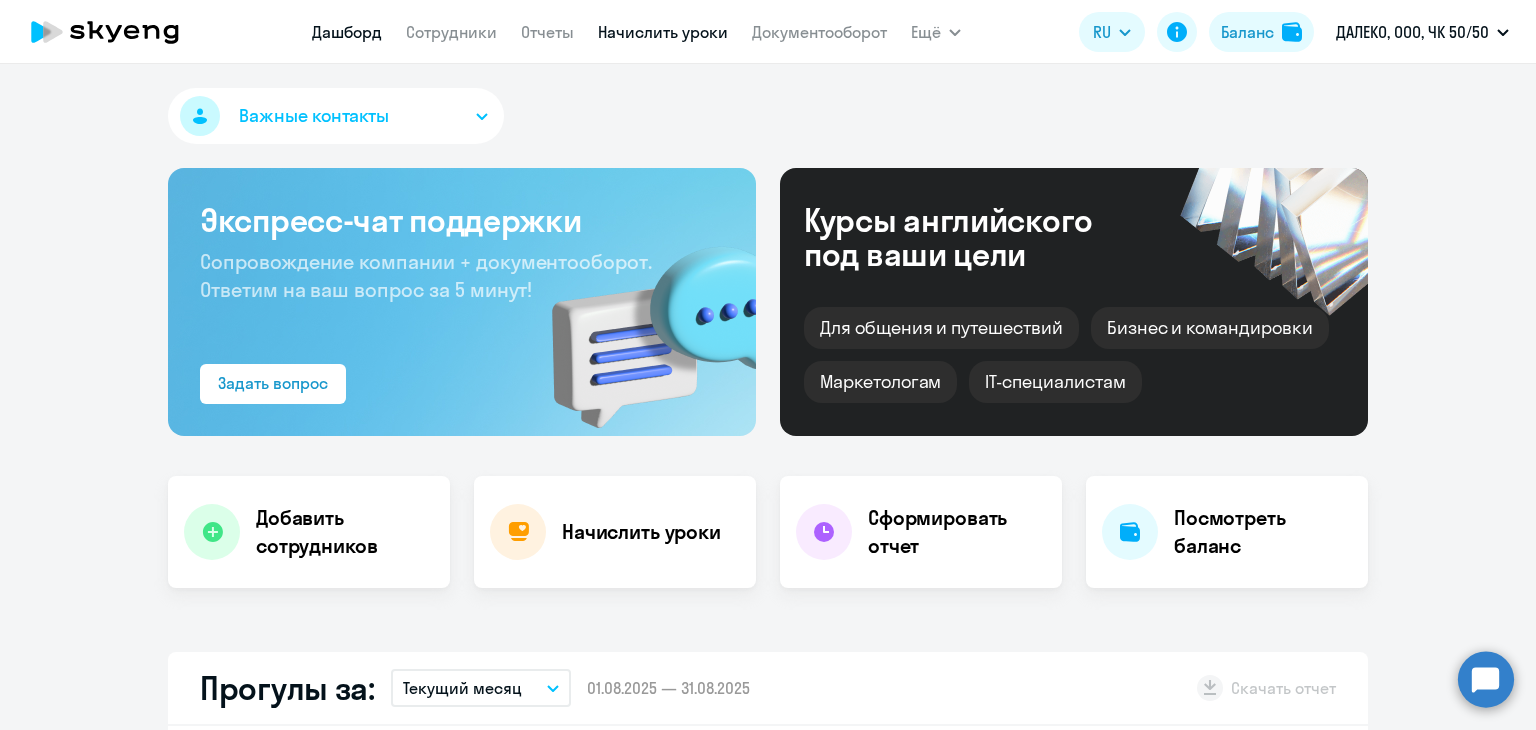 click on "Начислить уроки" at bounding box center (663, 32) 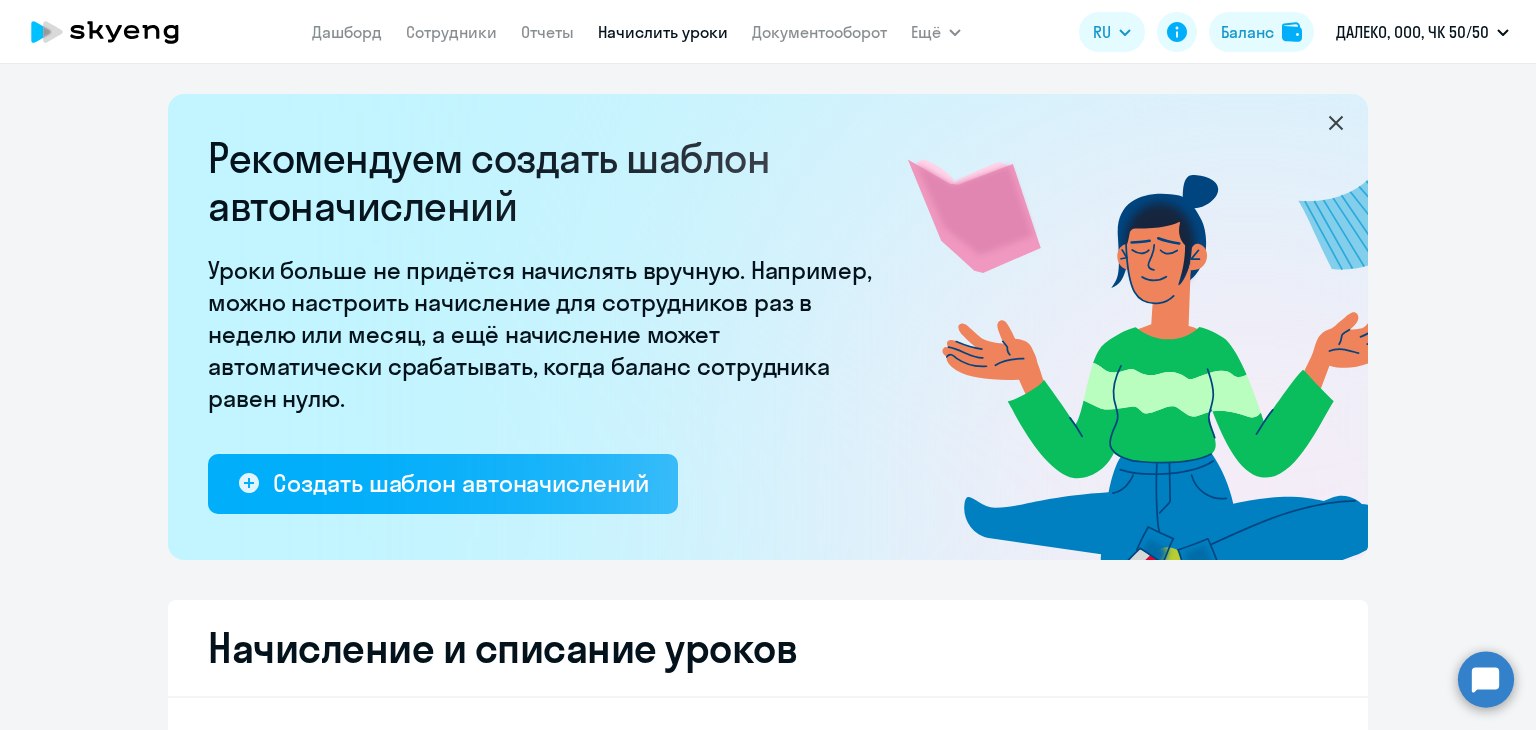 select on "10" 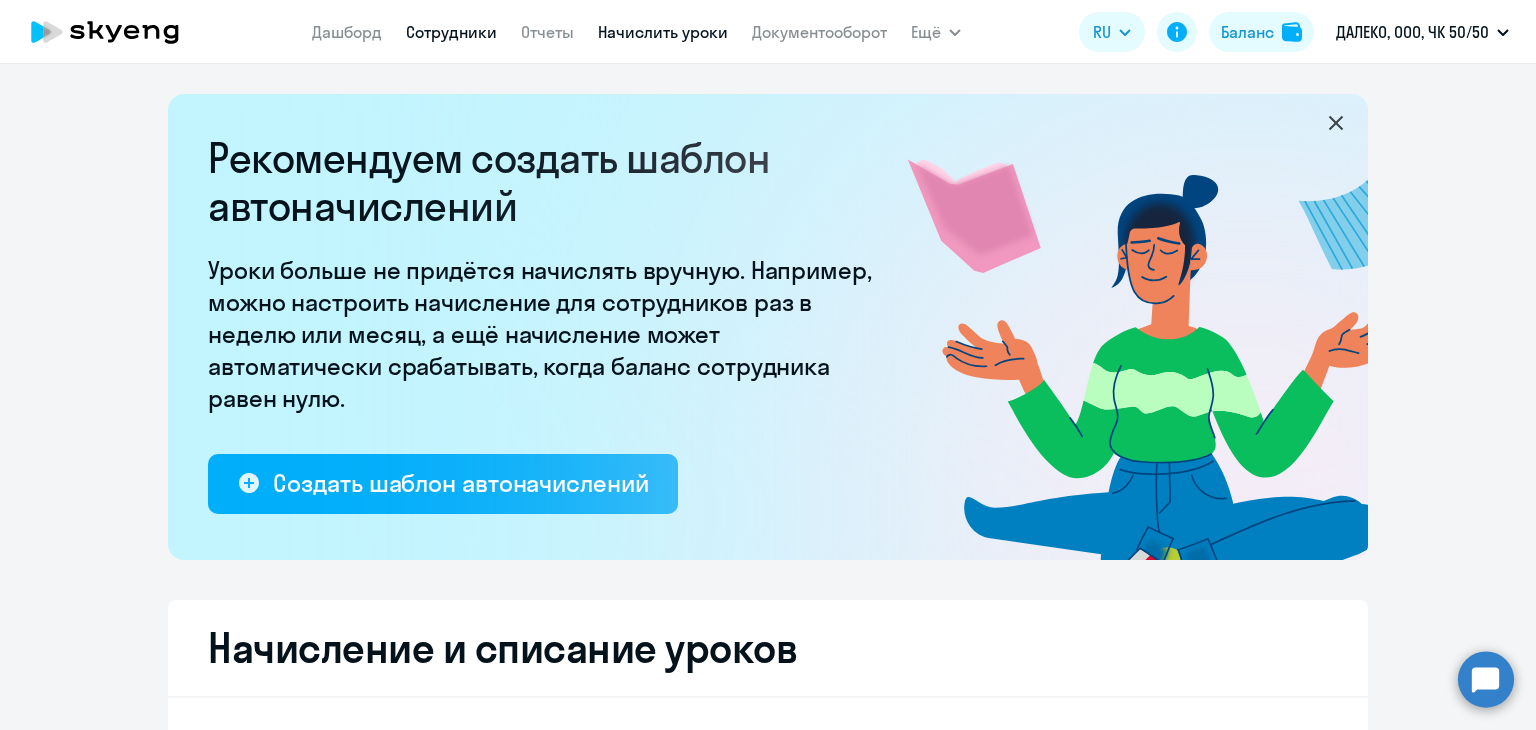 click on "Сотрудники" at bounding box center (451, 32) 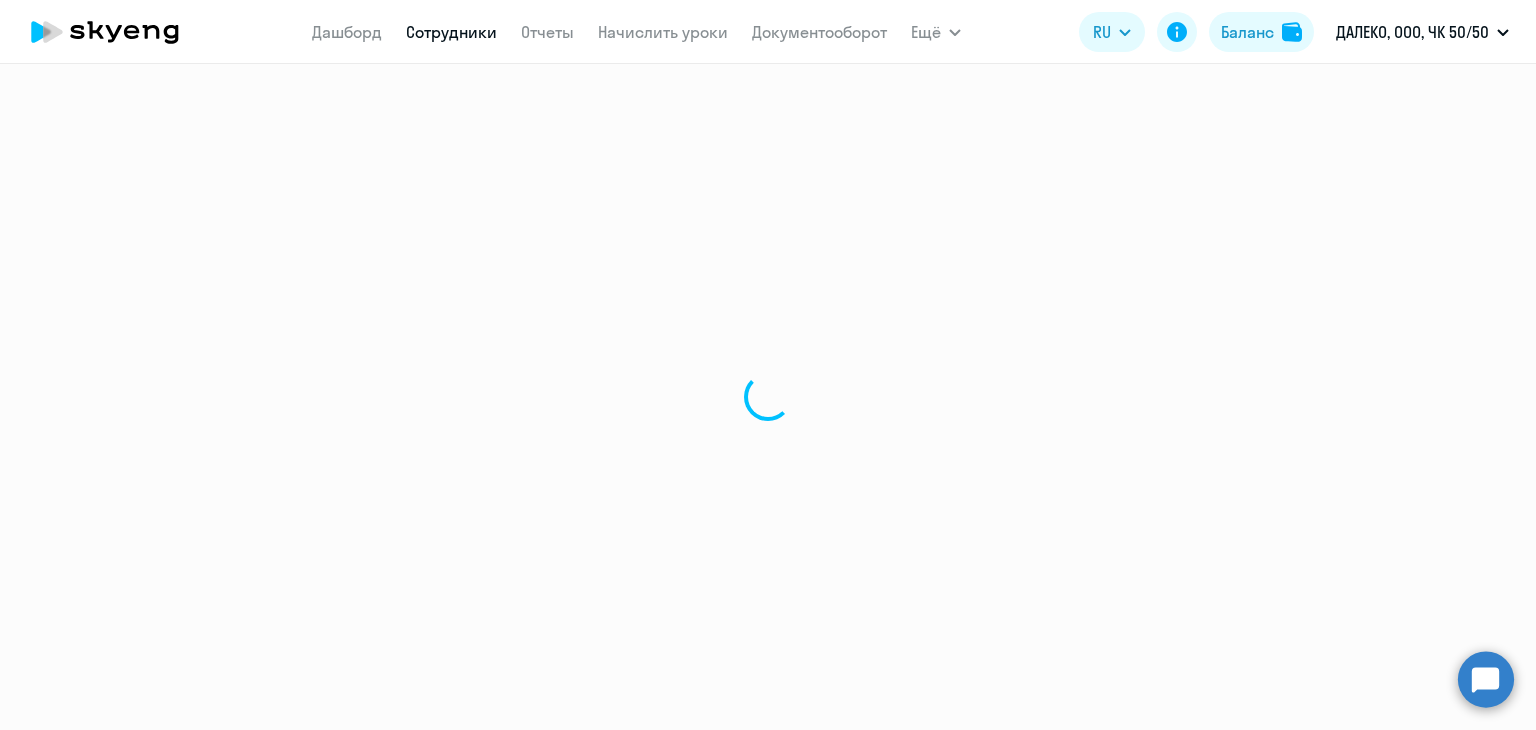 select on "30" 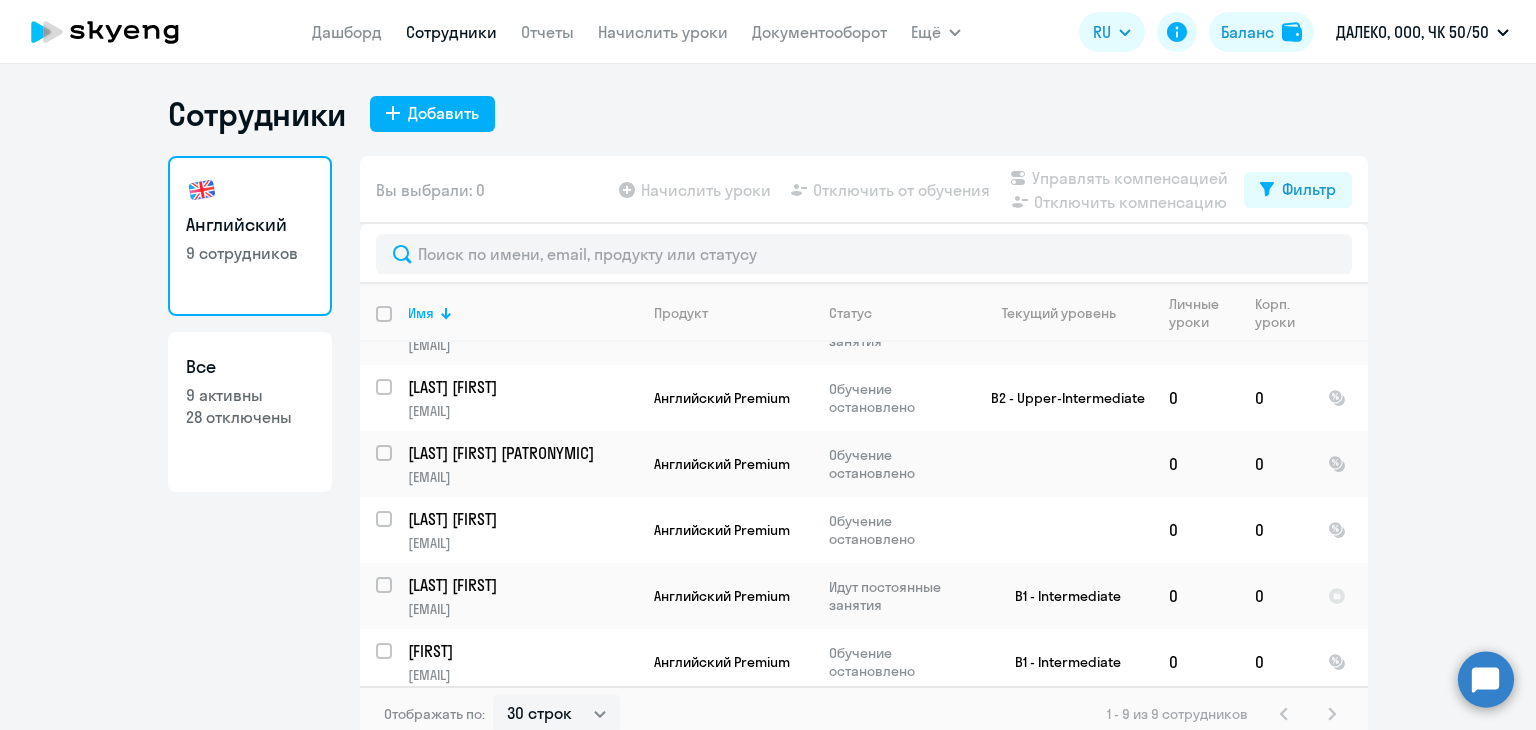 scroll, scrollTop: 254, scrollLeft: 0, axis: vertical 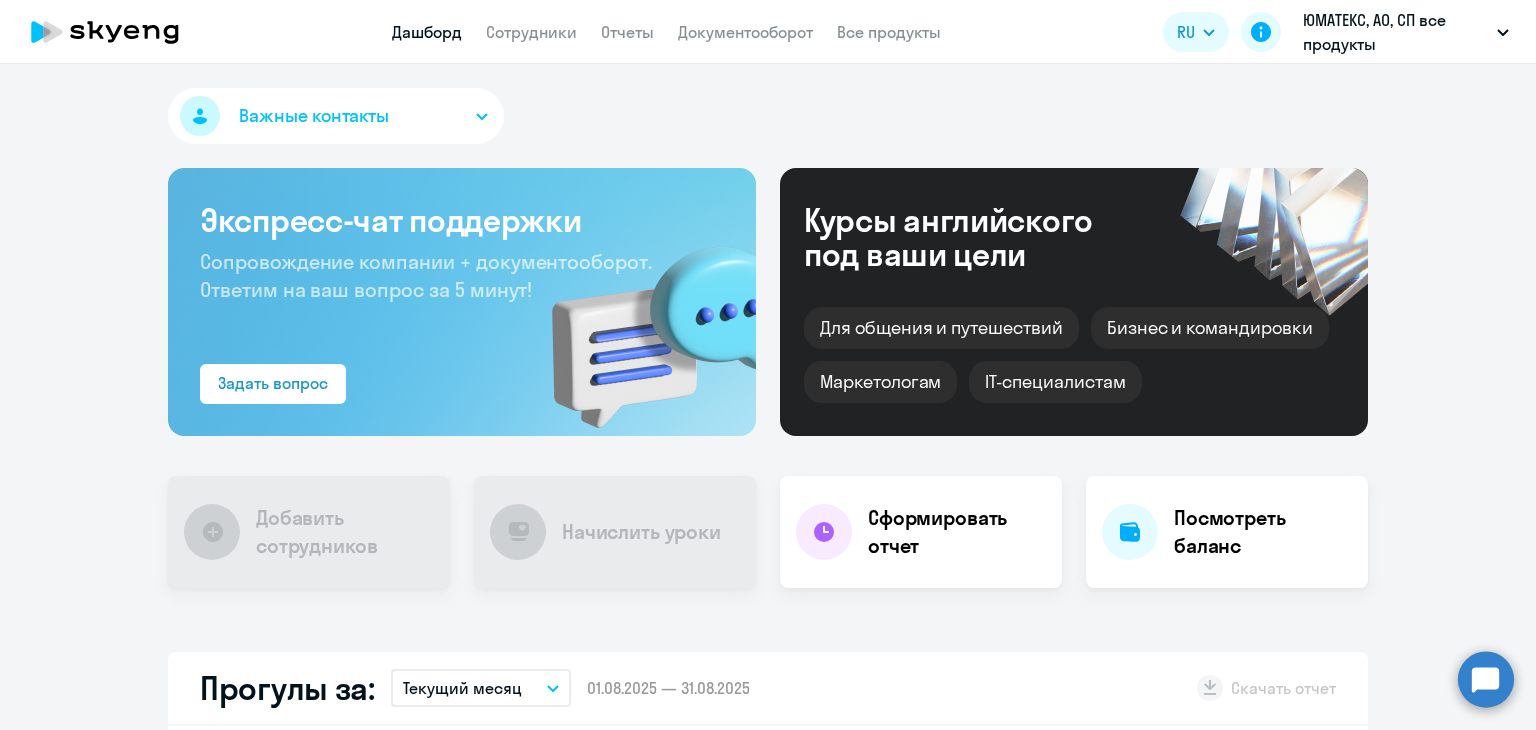 click on "Дашборд
Сотрудники
Отчеты
Документооборот
Все продукты" 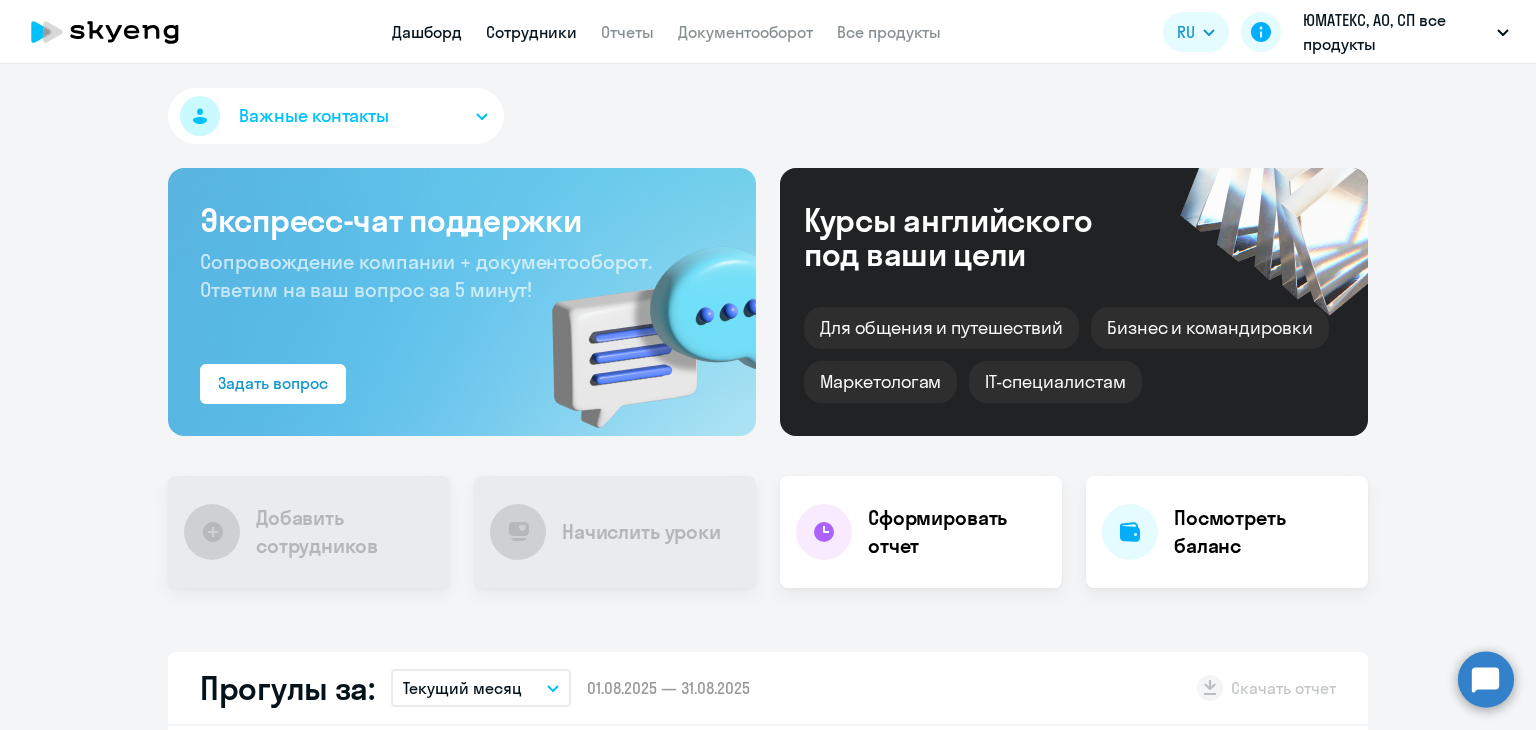 select on "30" 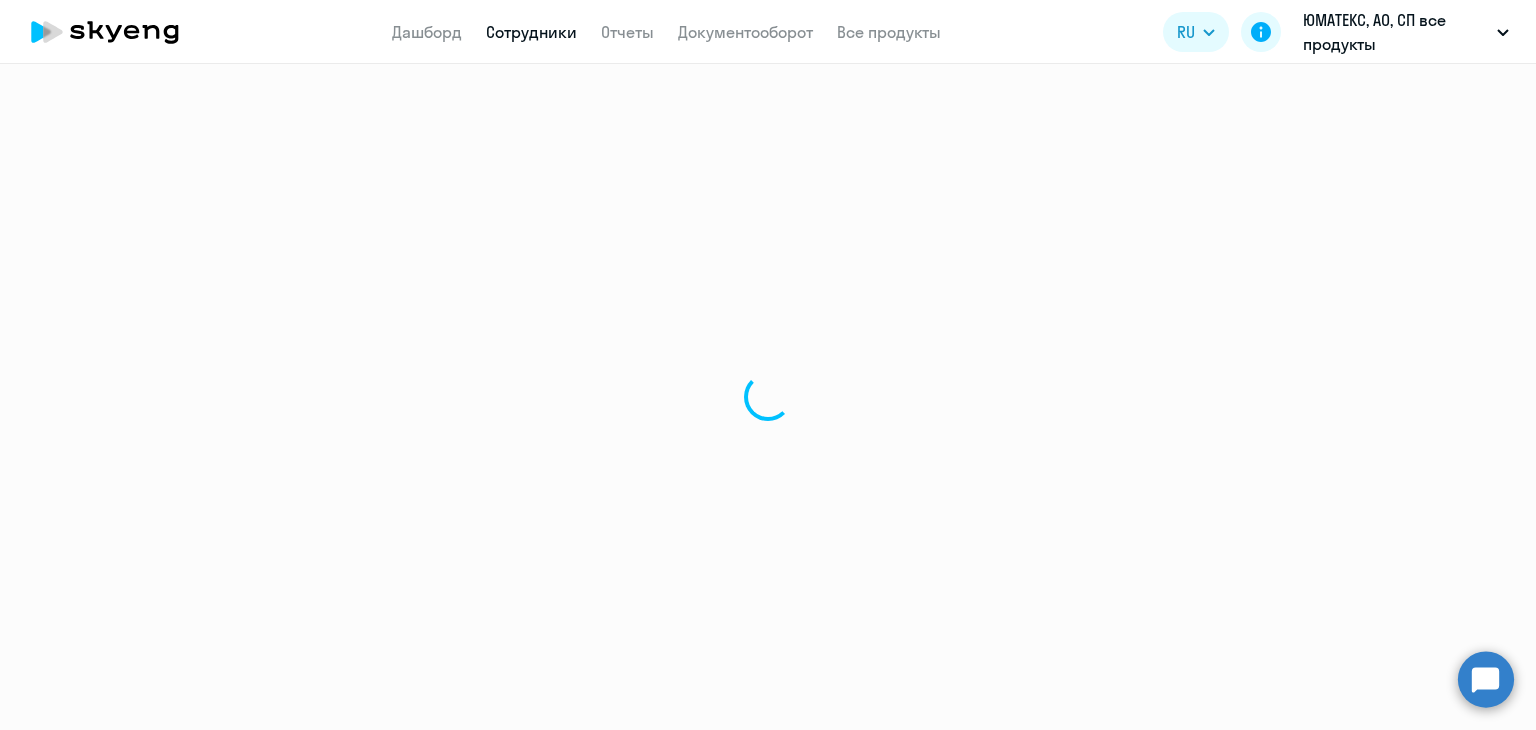 select on "30" 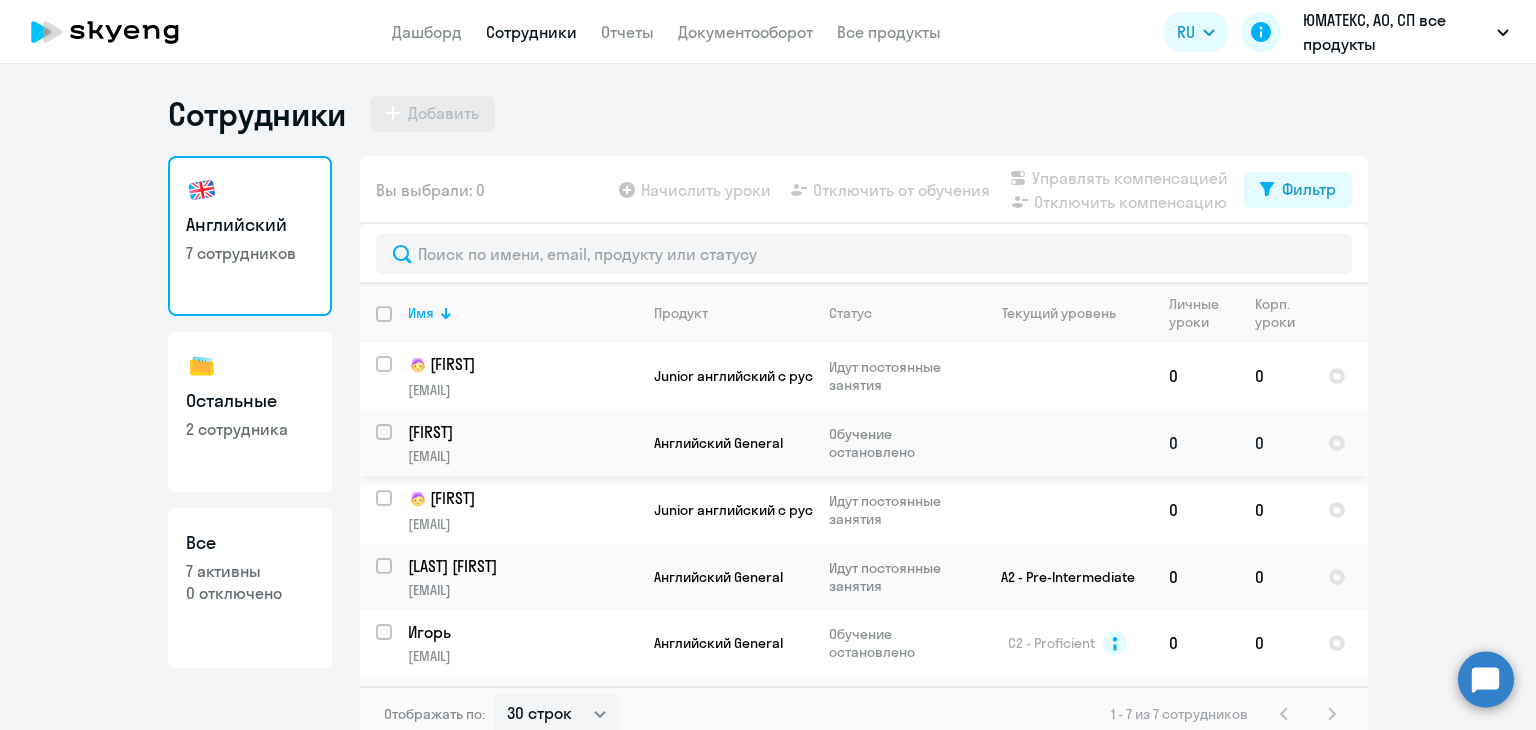 scroll, scrollTop: 124, scrollLeft: 0, axis: vertical 